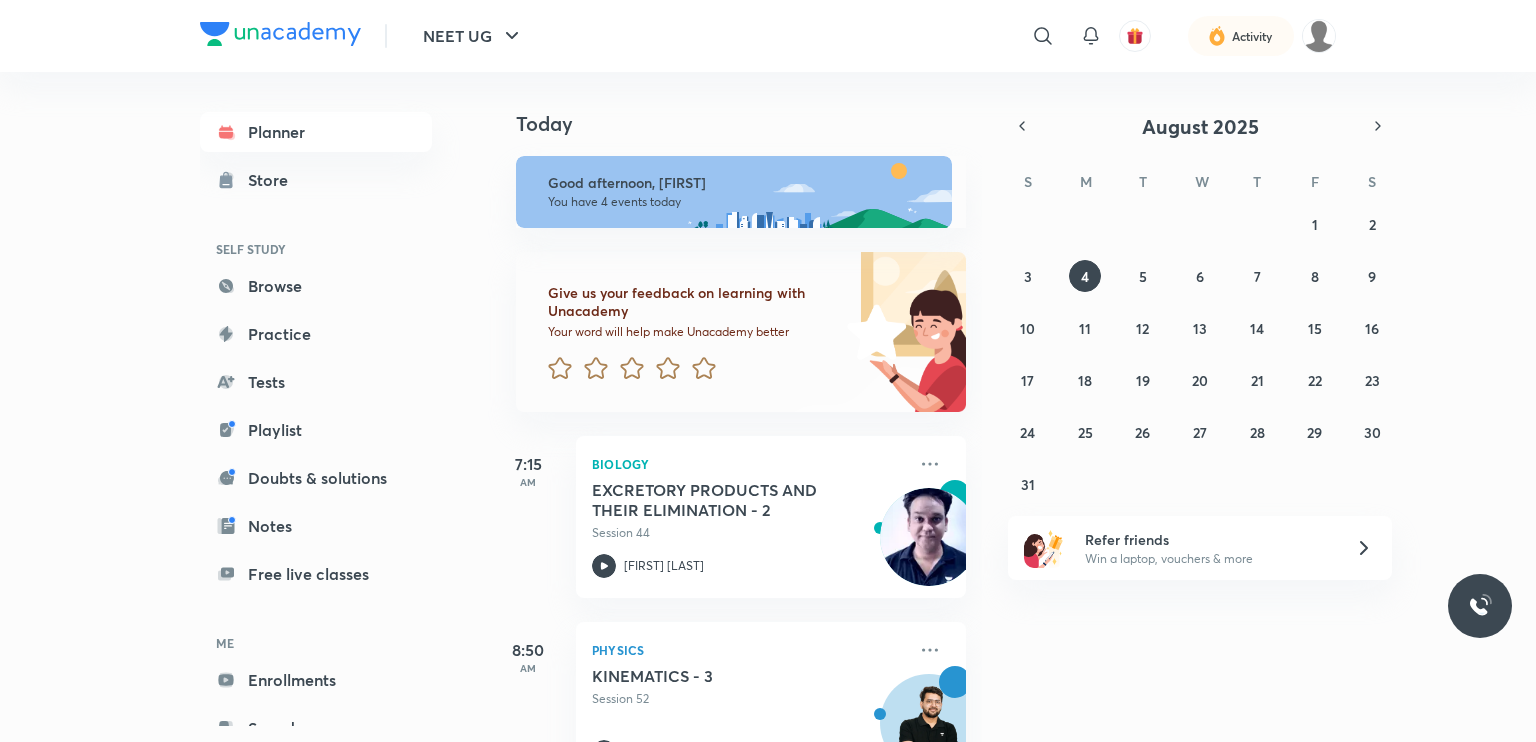 scroll, scrollTop: 0, scrollLeft: 0, axis: both 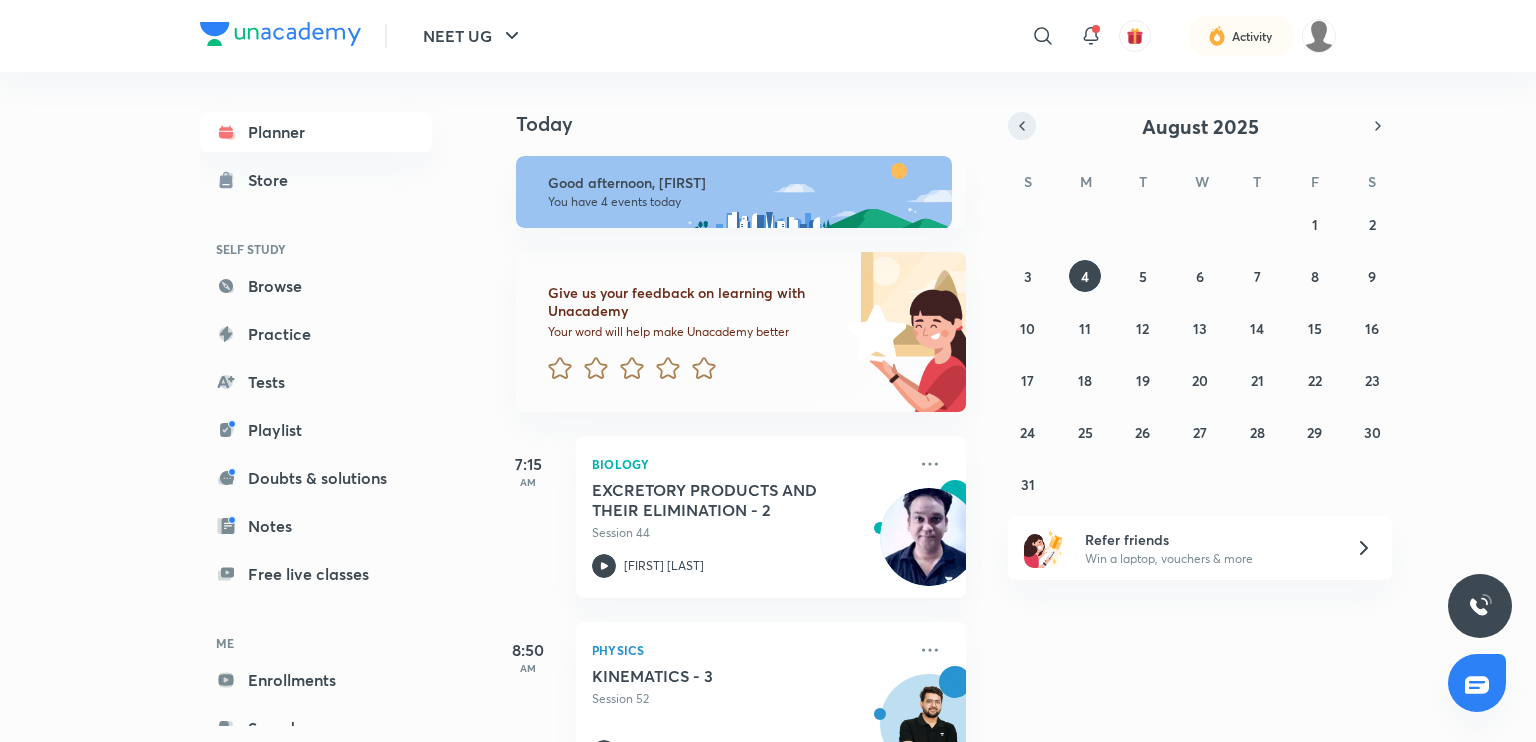 click at bounding box center [1022, 126] 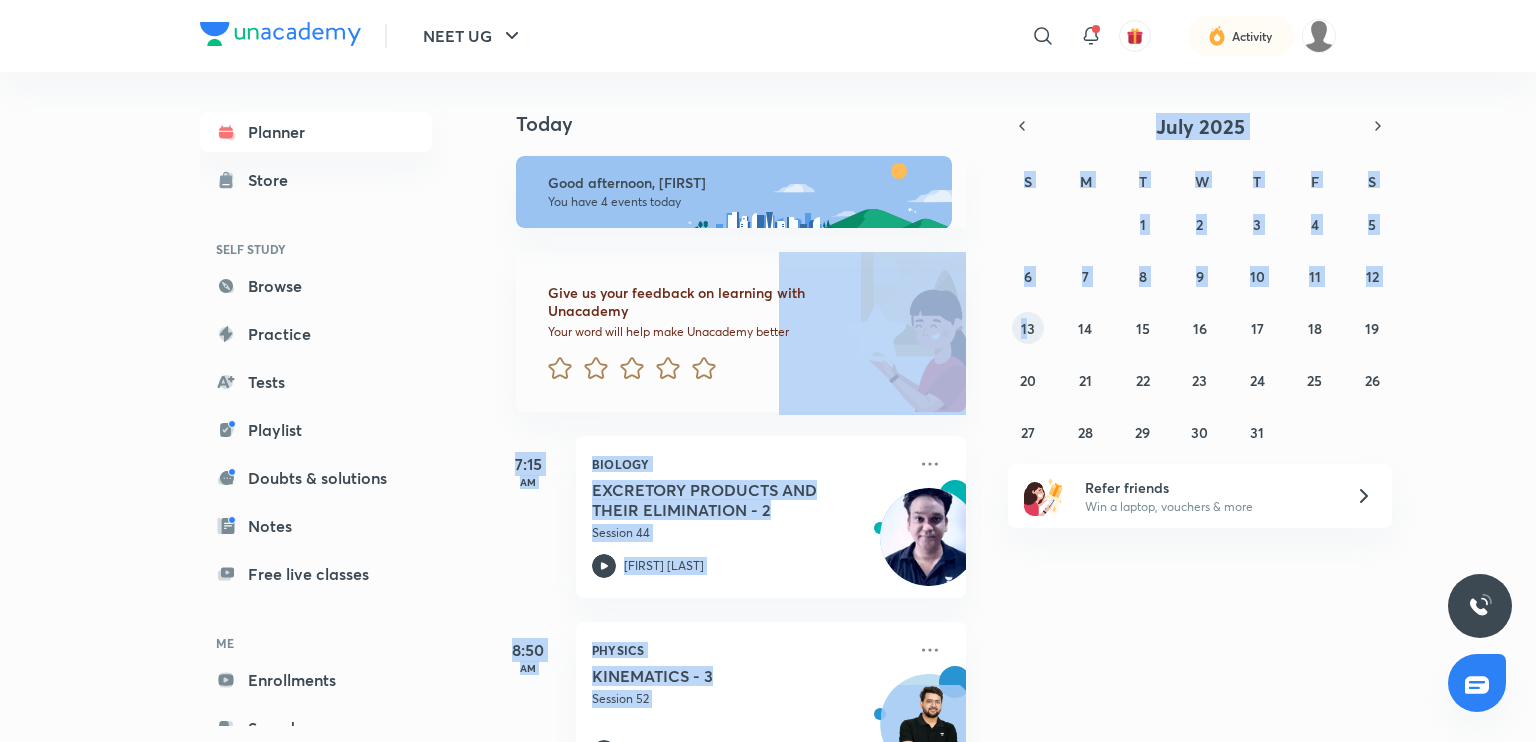 drag, startPoint x: 1007, startPoint y: 325, endPoint x: 1043, endPoint y: 331, distance: 36.496574 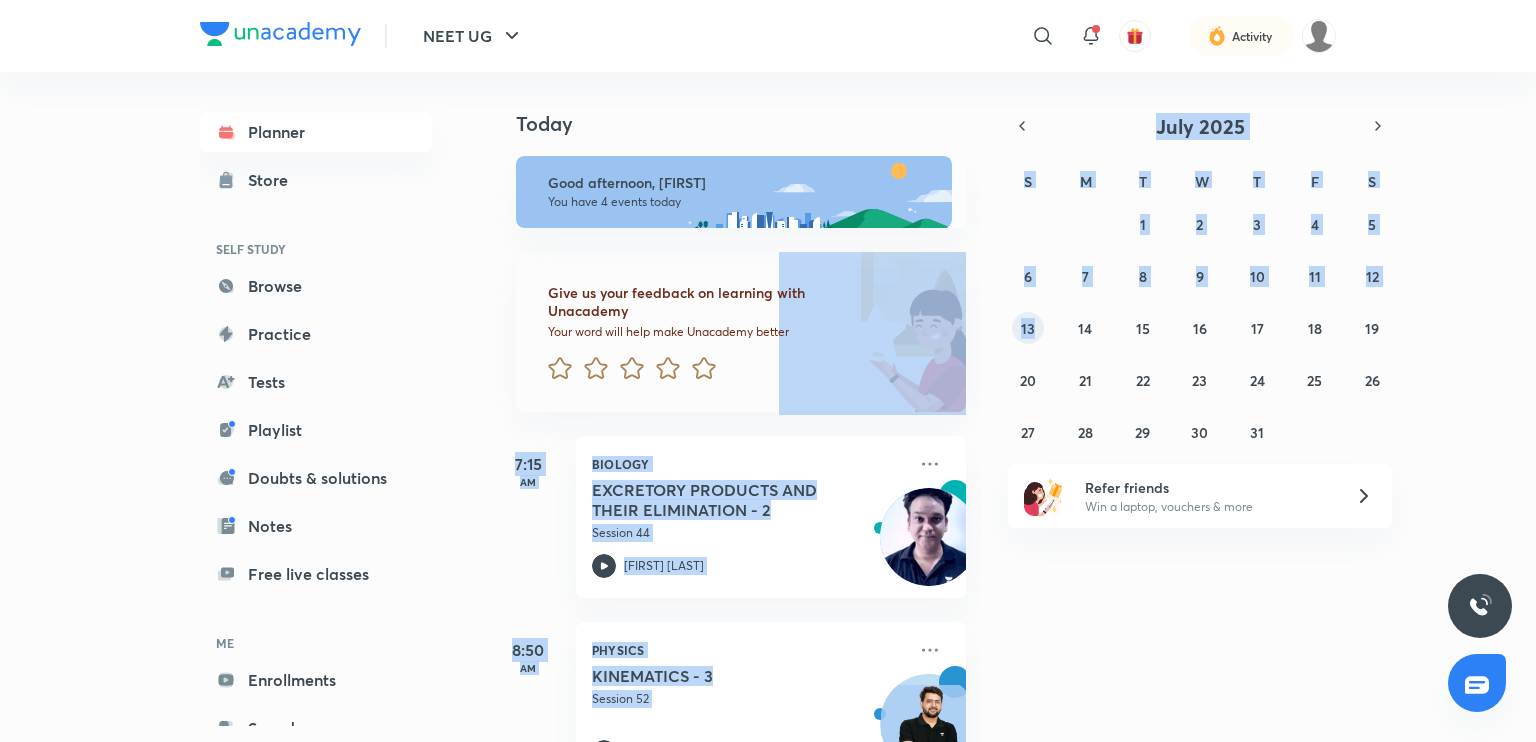 click on "13" at bounding box center (1028, 328) 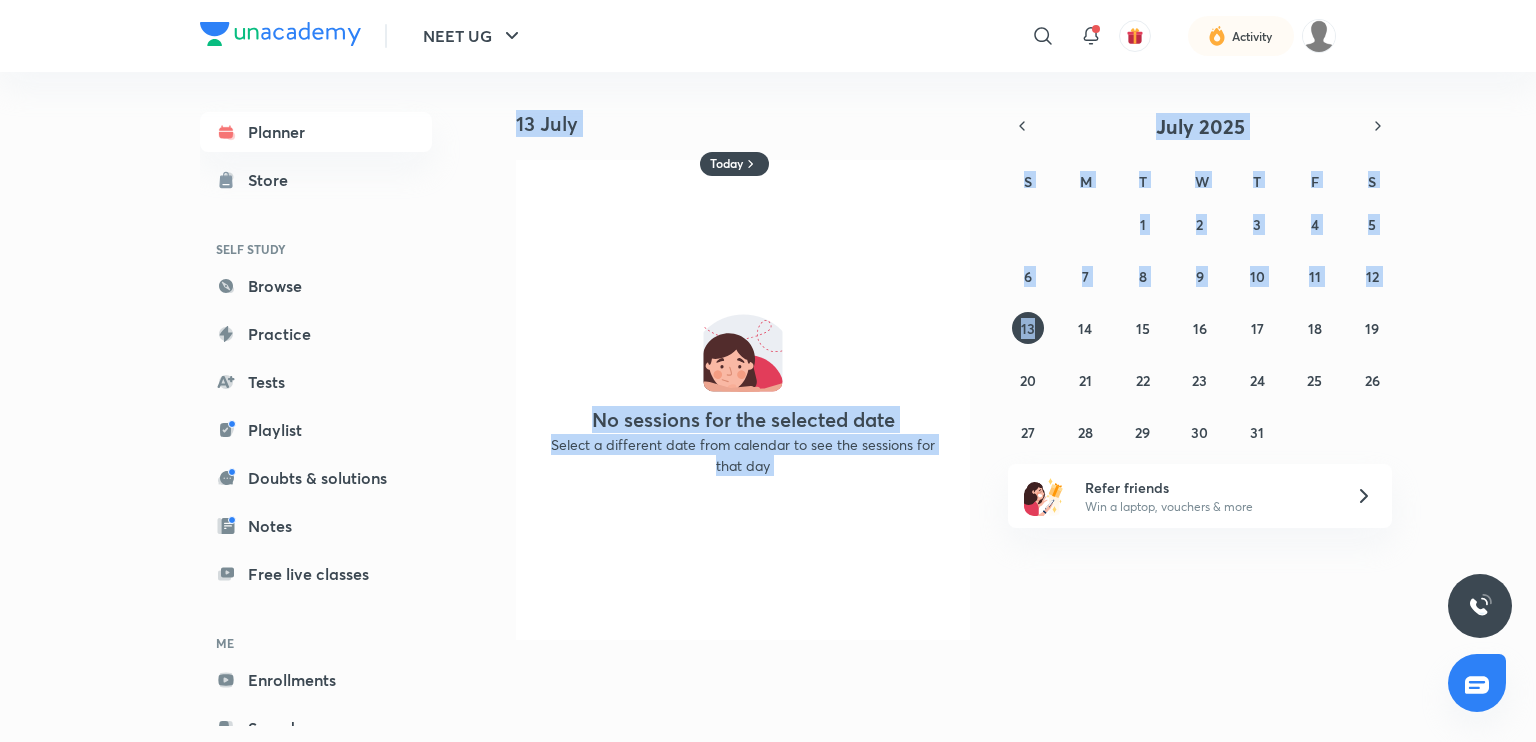 click on "13 July No sessions for the selected date Select a different date from calendar to see the sessions for that day" at bounding box center (735, 364) 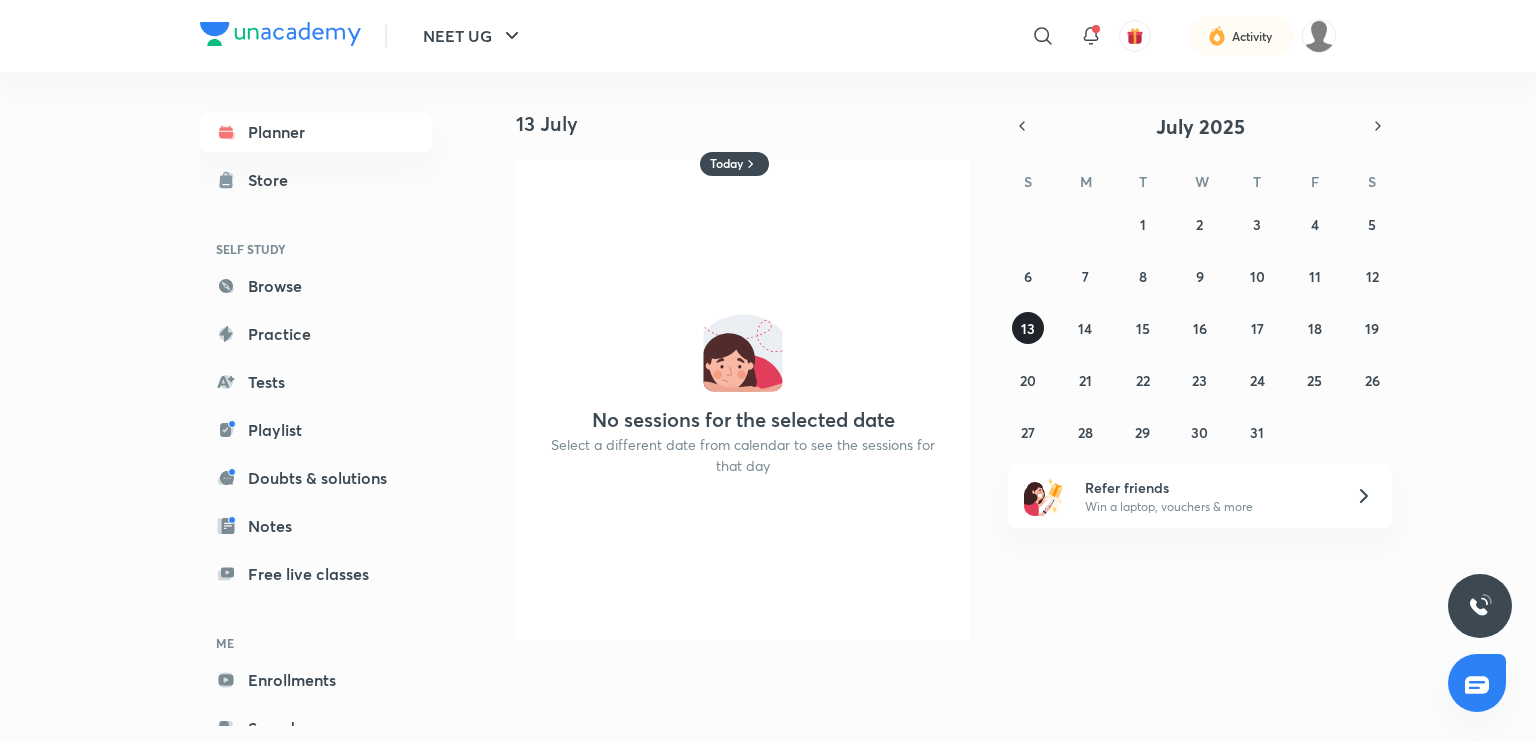click on "13" at bounding box center [1028, 328] 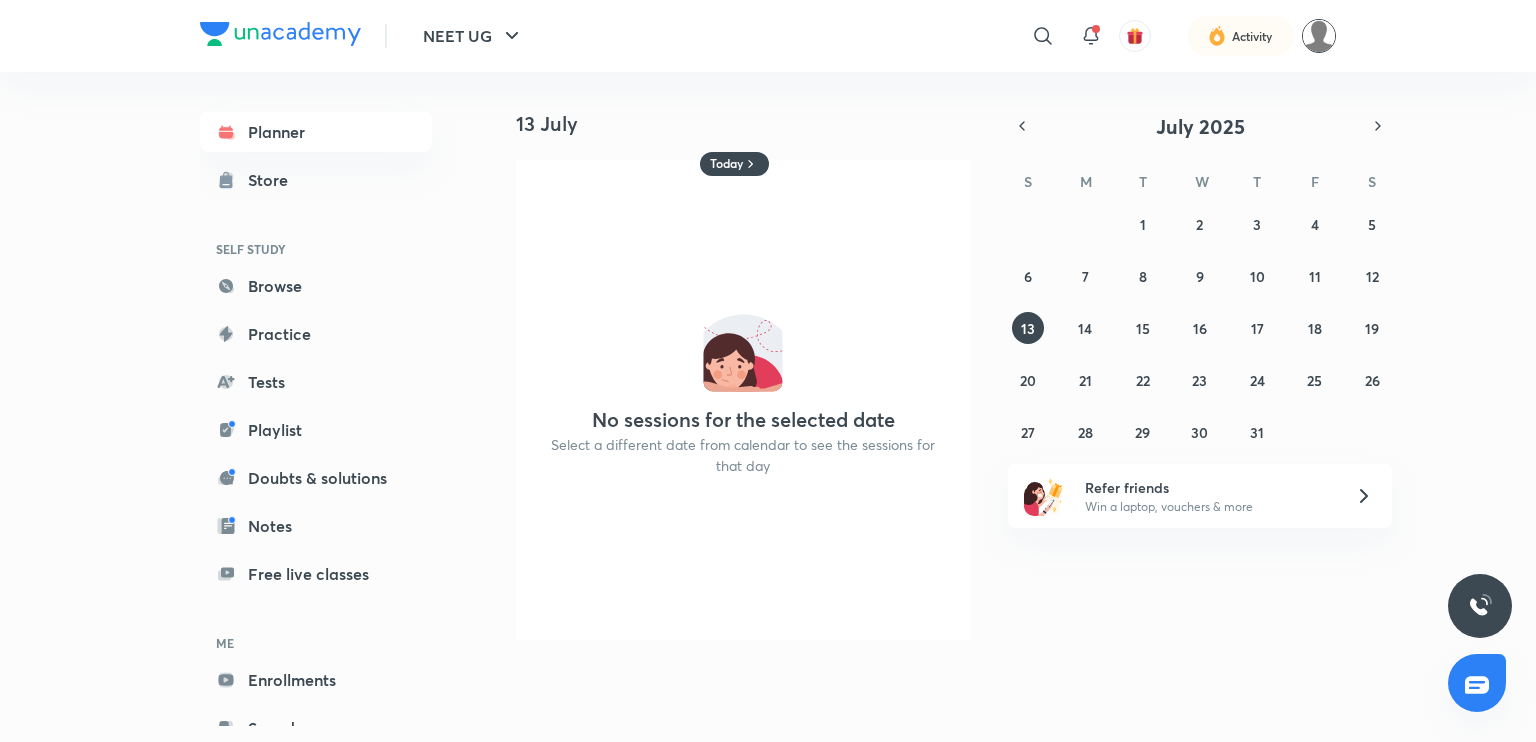 click at bounding box center (1319, 36) 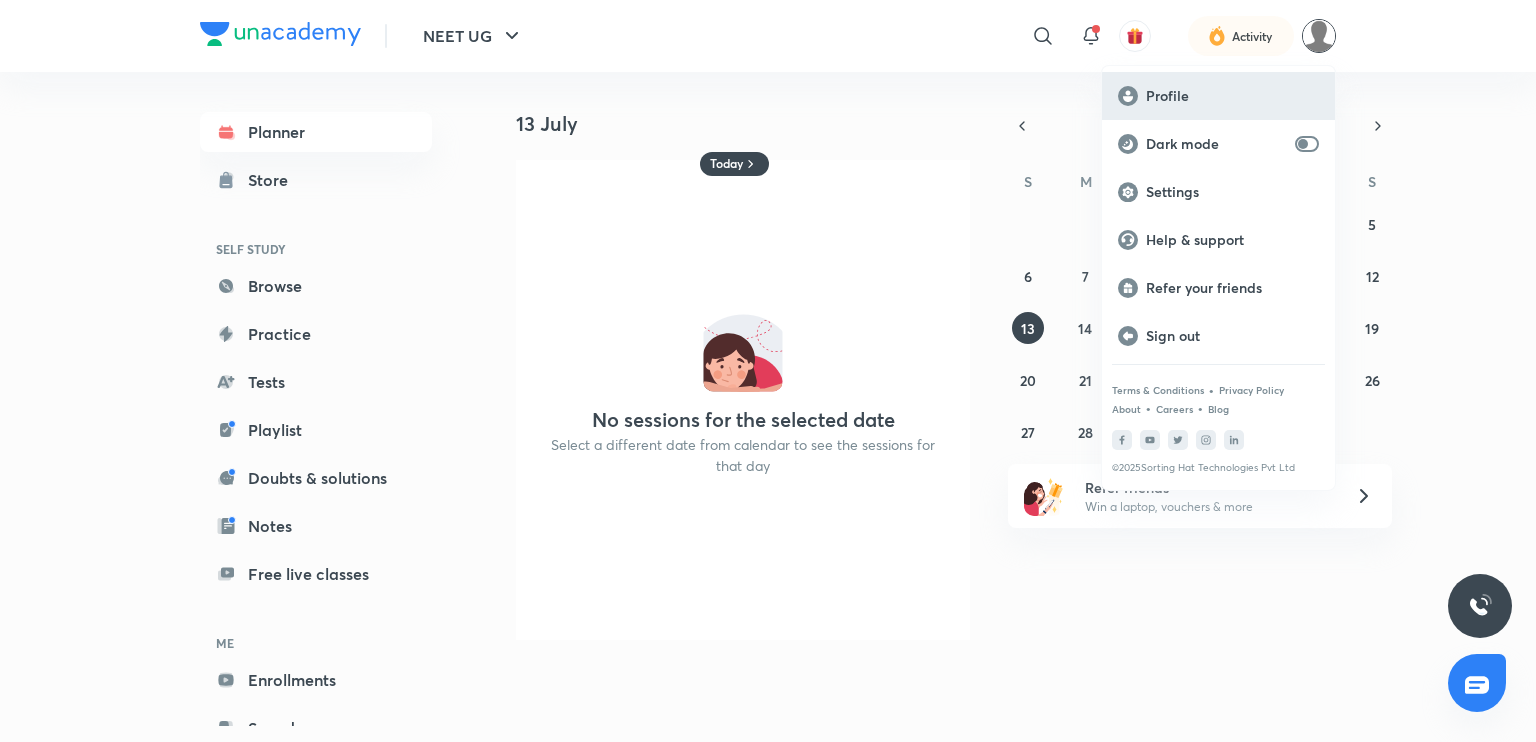 click on "Profile" at bounding box center (1232, 96) 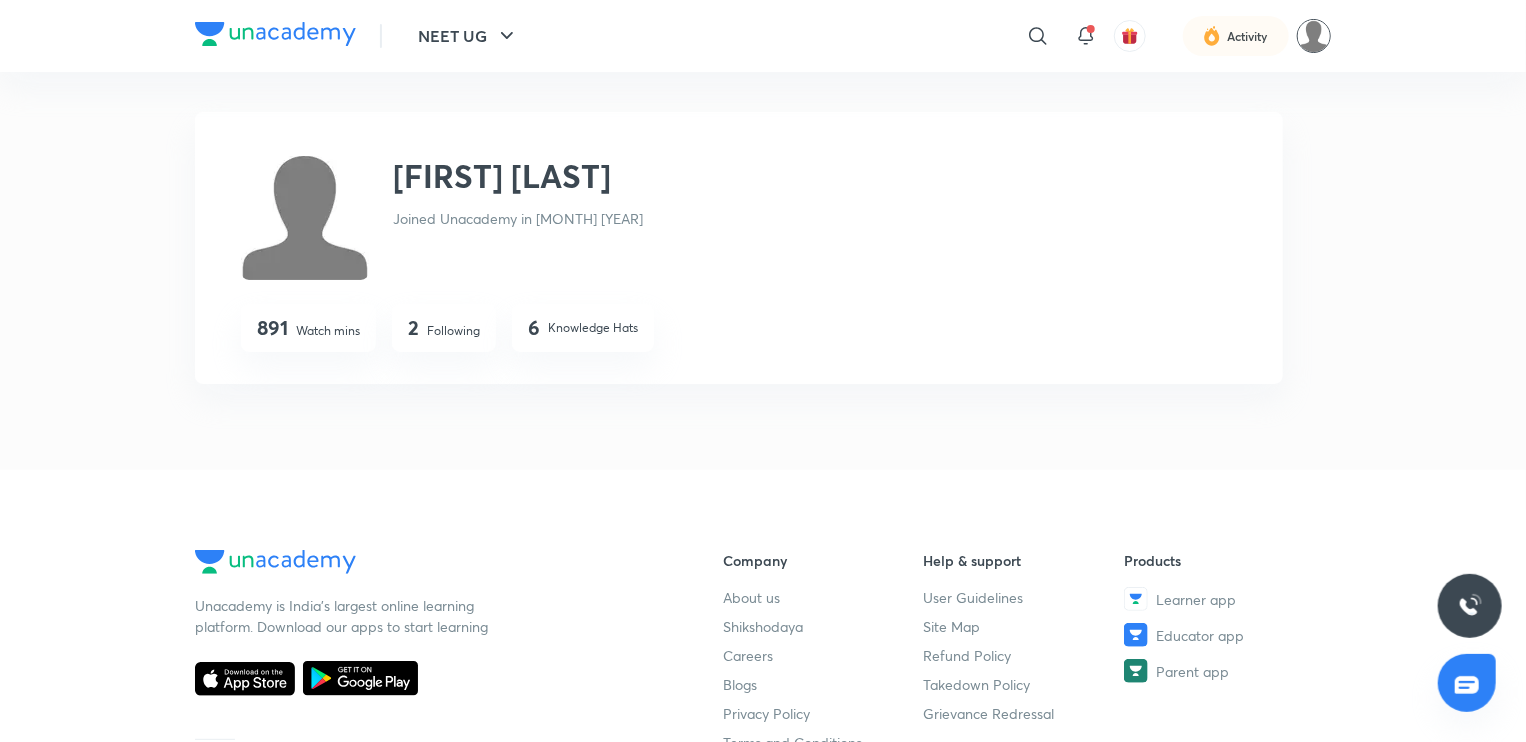 click at bounding box center [1314, 36] 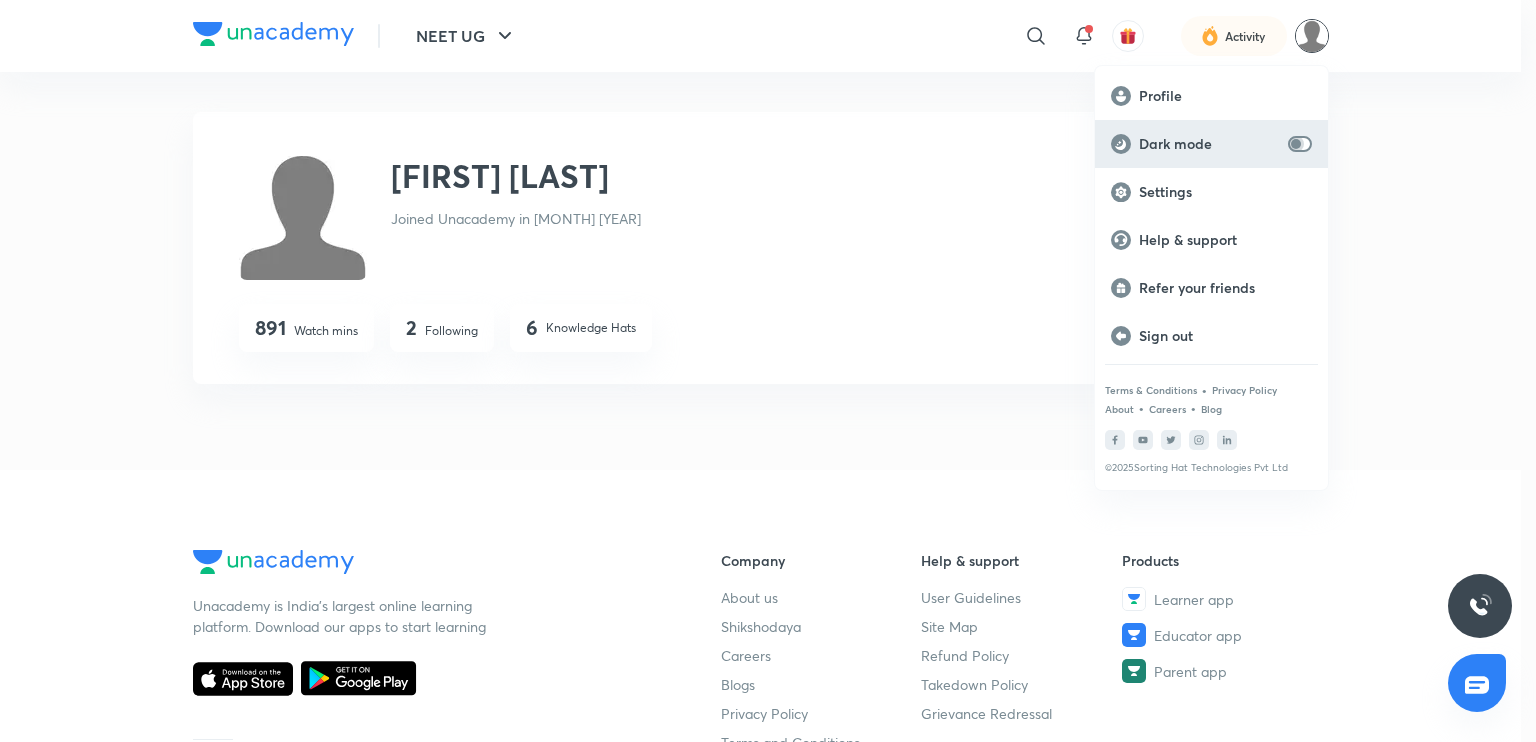 click at bounding box center [1296, 144] 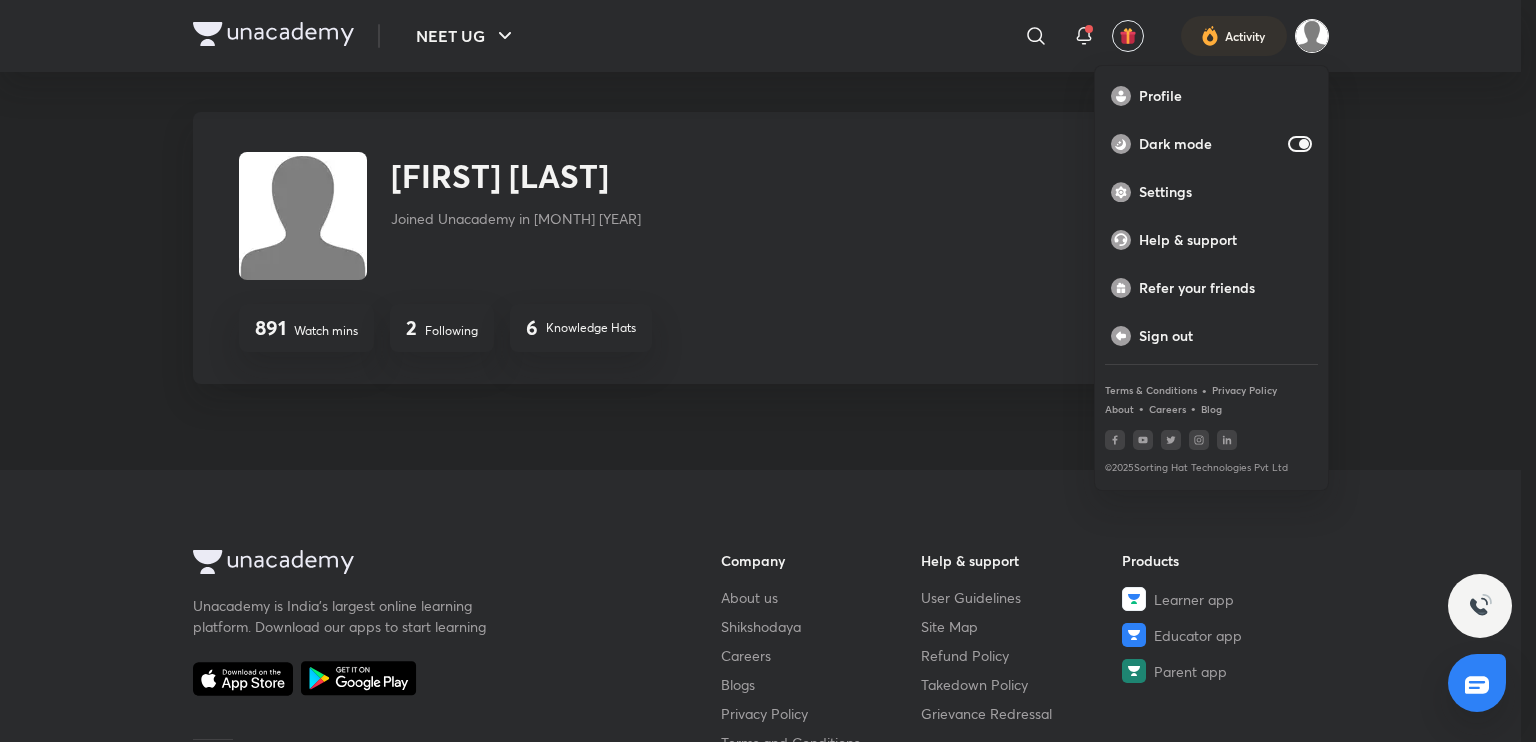 click at bounding box center [768, 371] 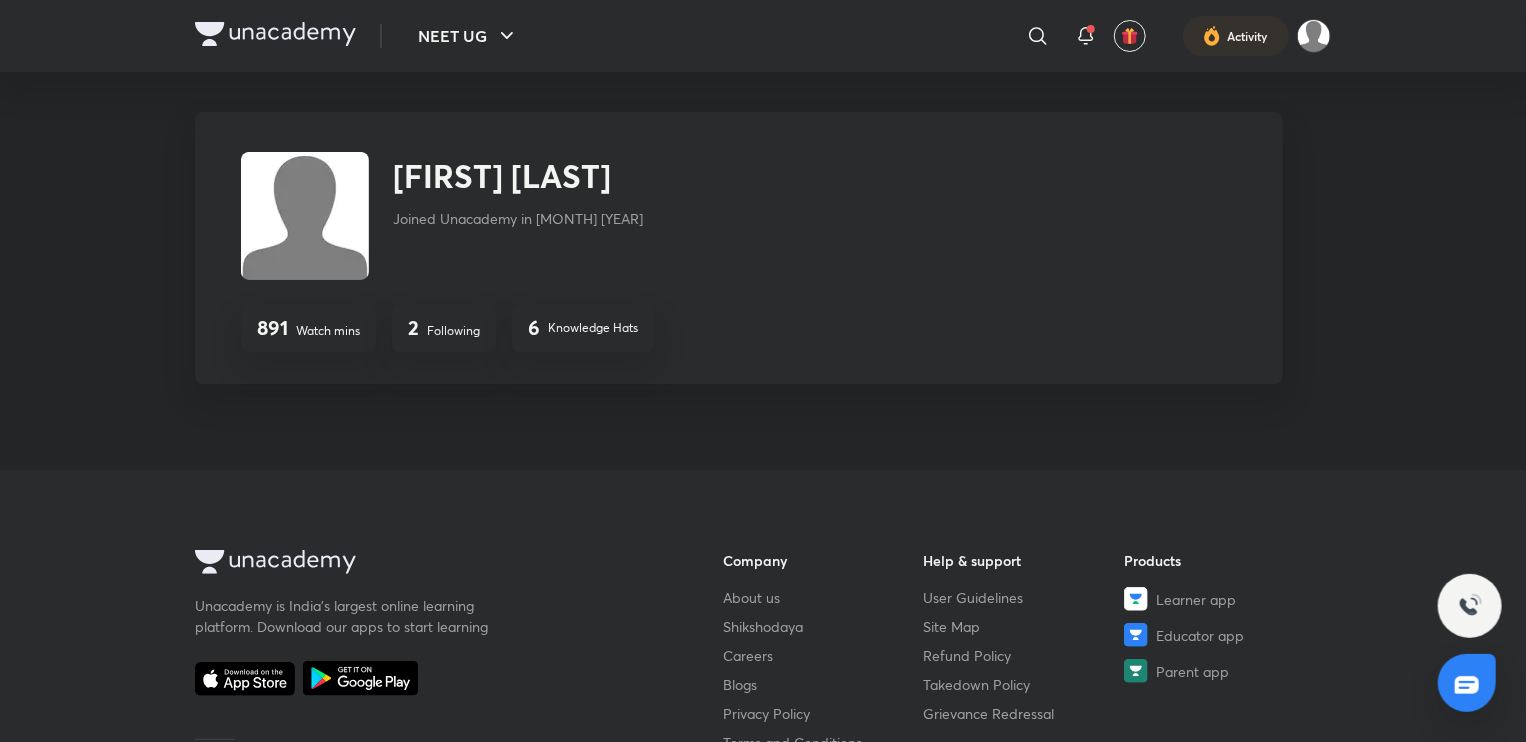 click on "NEET UG ​  Activity" at bounding box center [763, 36] 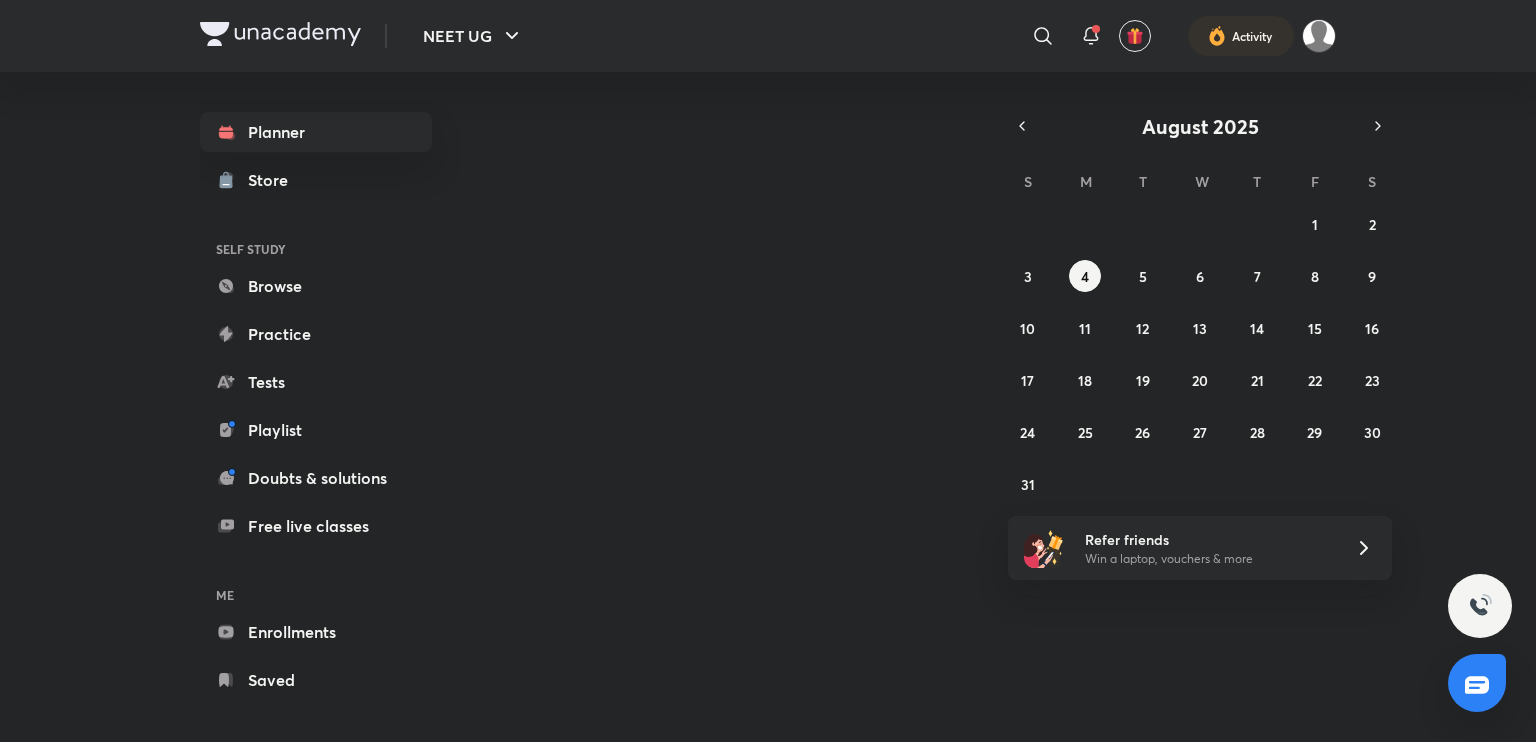 scroll, scrollTop: 0, scrollLeft: 0, axis: both 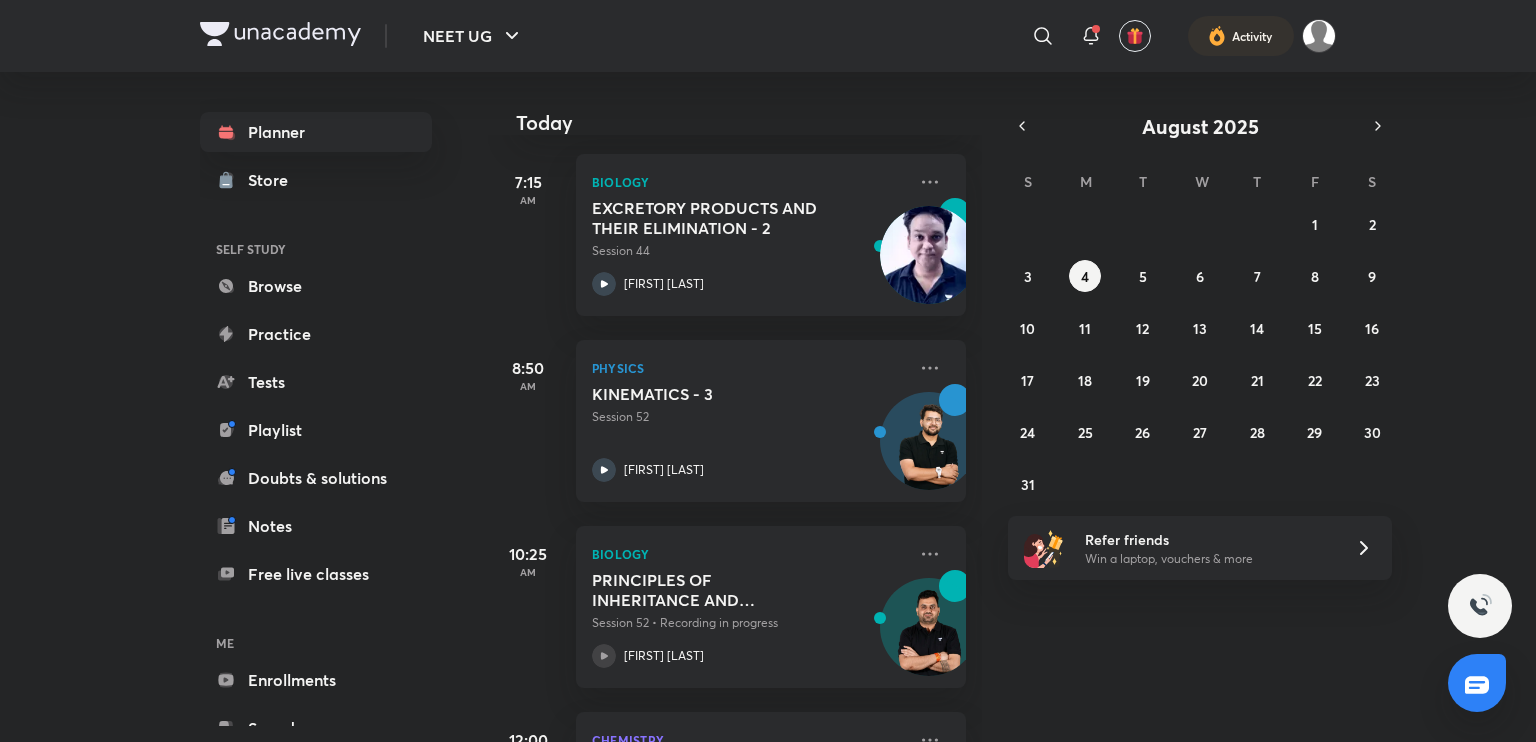 click on "Planner Store SELF STUDY Browse Practice Tests Playlist Doubts & solutions Notes Free live classes ME Enrollments Saved" at bounding box center [316, 430] 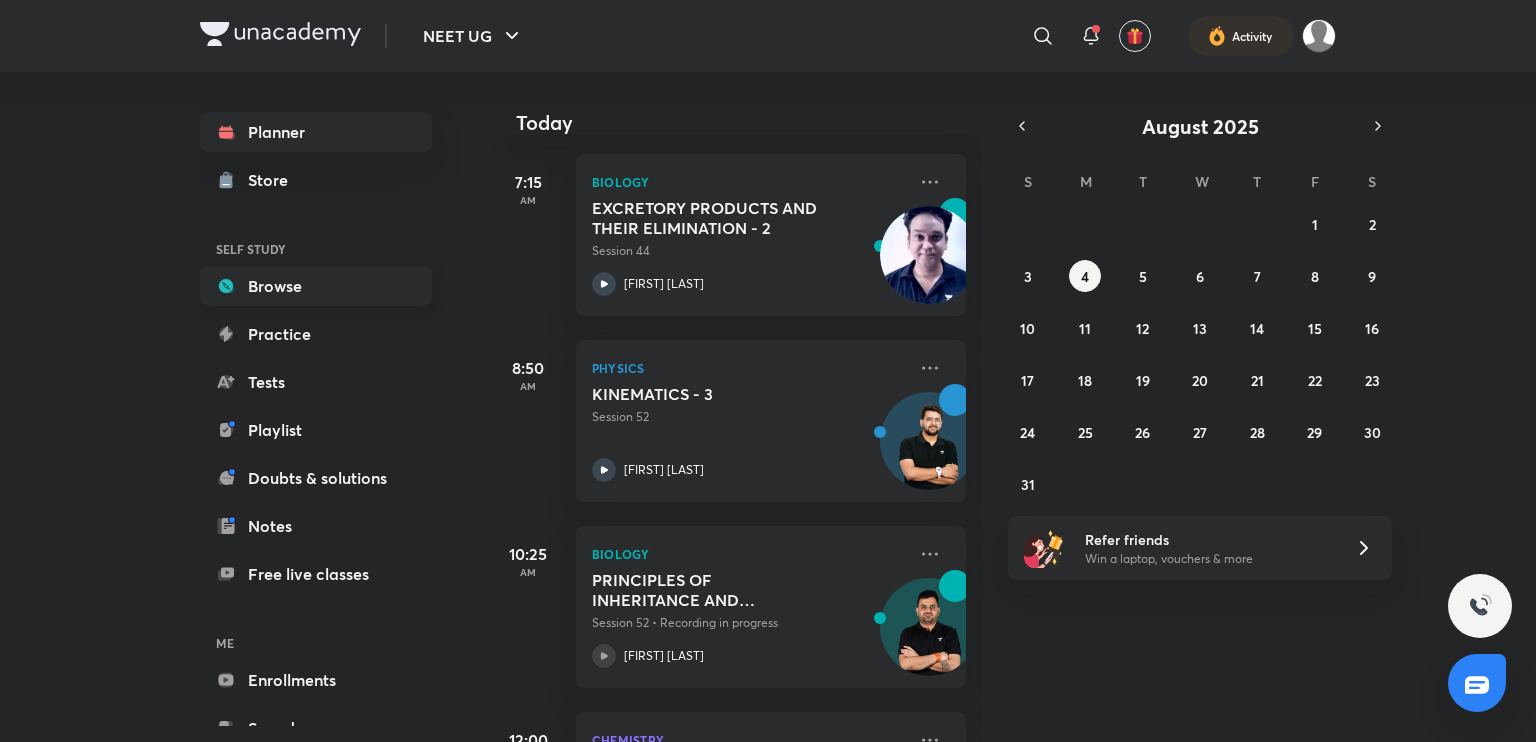 click on "Browse" at bounding box center (316, 286) 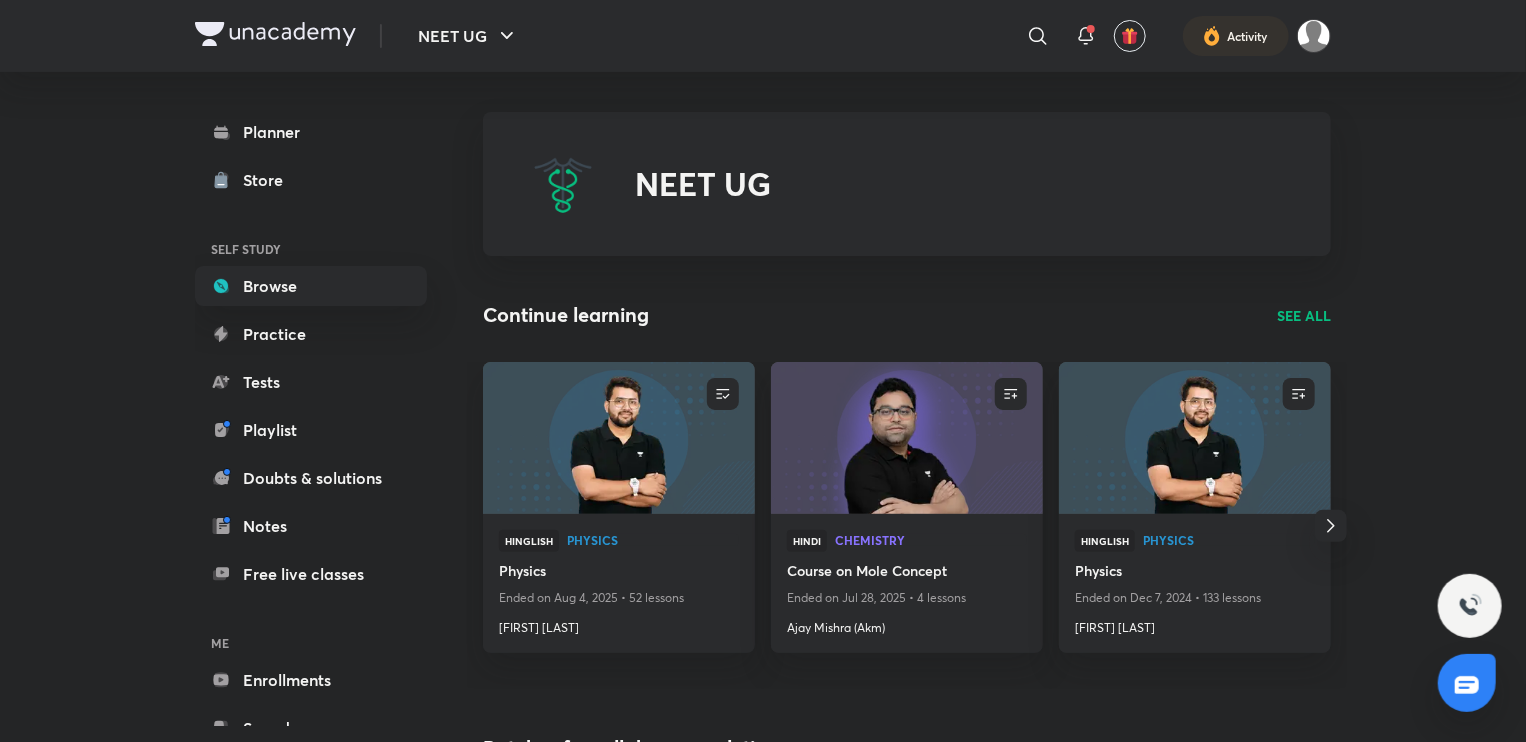 click on "NEET UG Continue learning SEE ALL UNENROLL Hinglish Physics Physics Ended on Aug 4, 2025 • 52 lessons [FIRST] [LAST] ENROLL Hindi Chemistry Course on Mole Concept Ended on Jul 28, 2025 • 4 lessons [FIRST] [LAST] (AKM) ENROLL Hinglish Physics Physics Ended on Dec 7, 2024 • 133 lessons [FIRST] [LAST] UNENROLL Hinglish Chemistry Organic Chemistry Ended on Aug 4, 2025 • 48 lessons [FIRST] [LAST] (ACID Sir) See All Batches for syllabus completion SEE ALL Hinglish Full Syllabus Vishwas Batch for NEET UG 2025 Started on 15 May 2024 Morning & evening classes [FIRST] [LAST], [FIRST] [LAST], [FIRST] [LAST] and 5 more View full schedule Hinglish Full Syllabus Phoenix Masters Batch for NEET 2025 by Team Titans Started on 15 May 2024 Morning & evening classes [FIRST] [LAST], [FIRST] [LAST], [FIRST] [LAST] and 6 more View full schedule Hinglish Full Syllabus Phoenix Pro Reloaded Batch for NEET 2025 by Team Titans Started on 15 May 2024 Morning & evening classes View full schedule Hinglish Full Syllabus See All ENROLL" at bounding box center (907, 932) 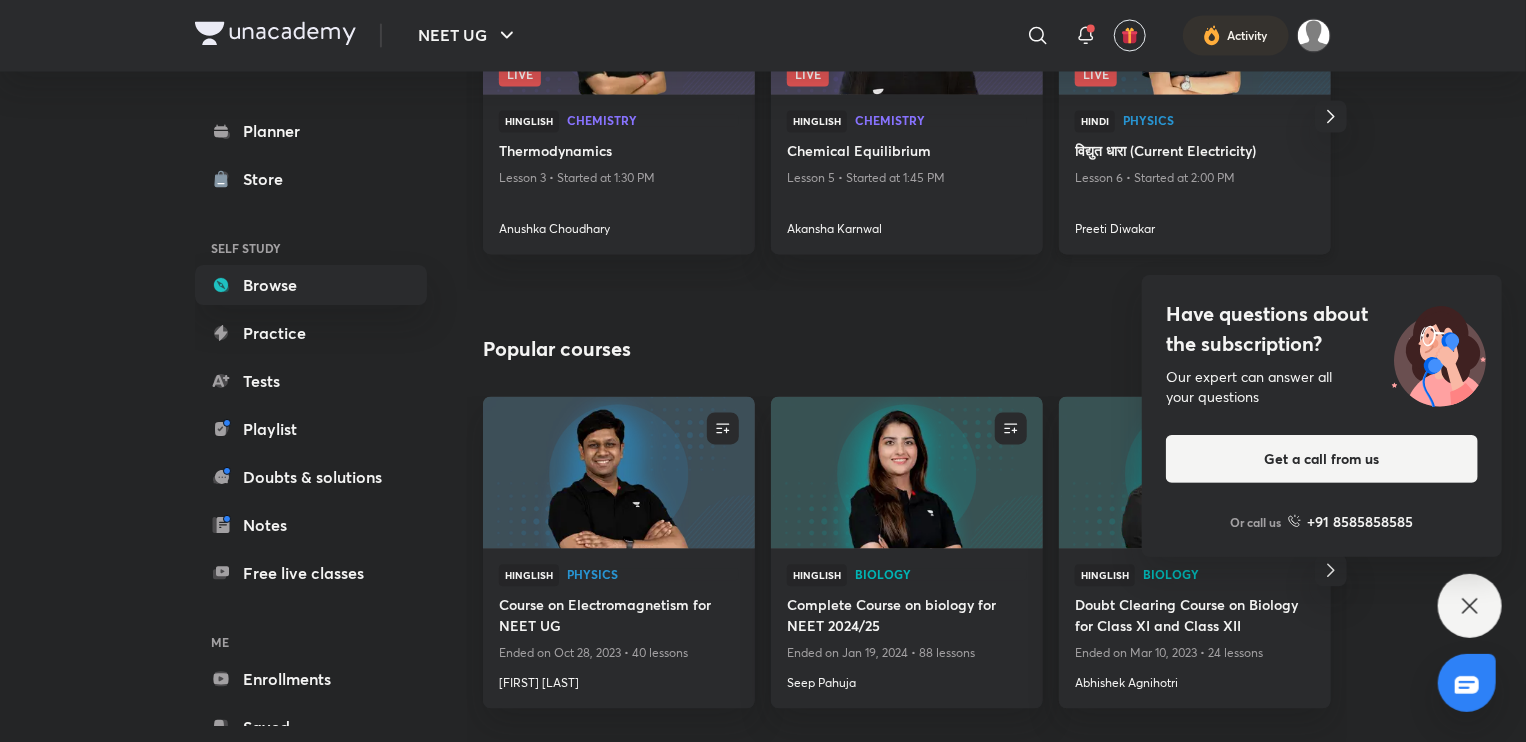 scroll, scrollTop: 1982, scrollLeft: 0, axis: vertical 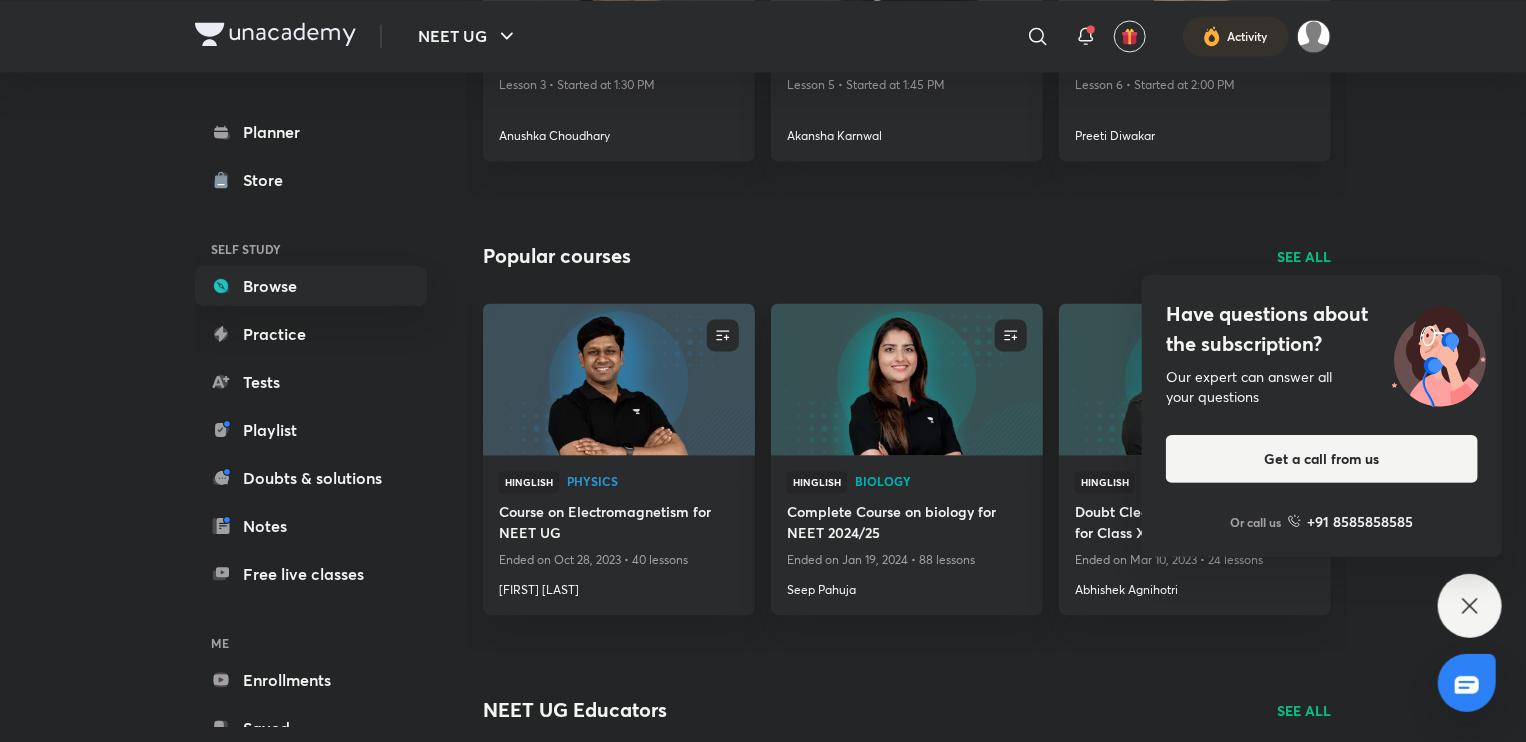 click on "Have questions about the subscription? Our expert can answer all your questions Get a call from us Or call us +91 8585858585" at bounding box center (1470, 606) 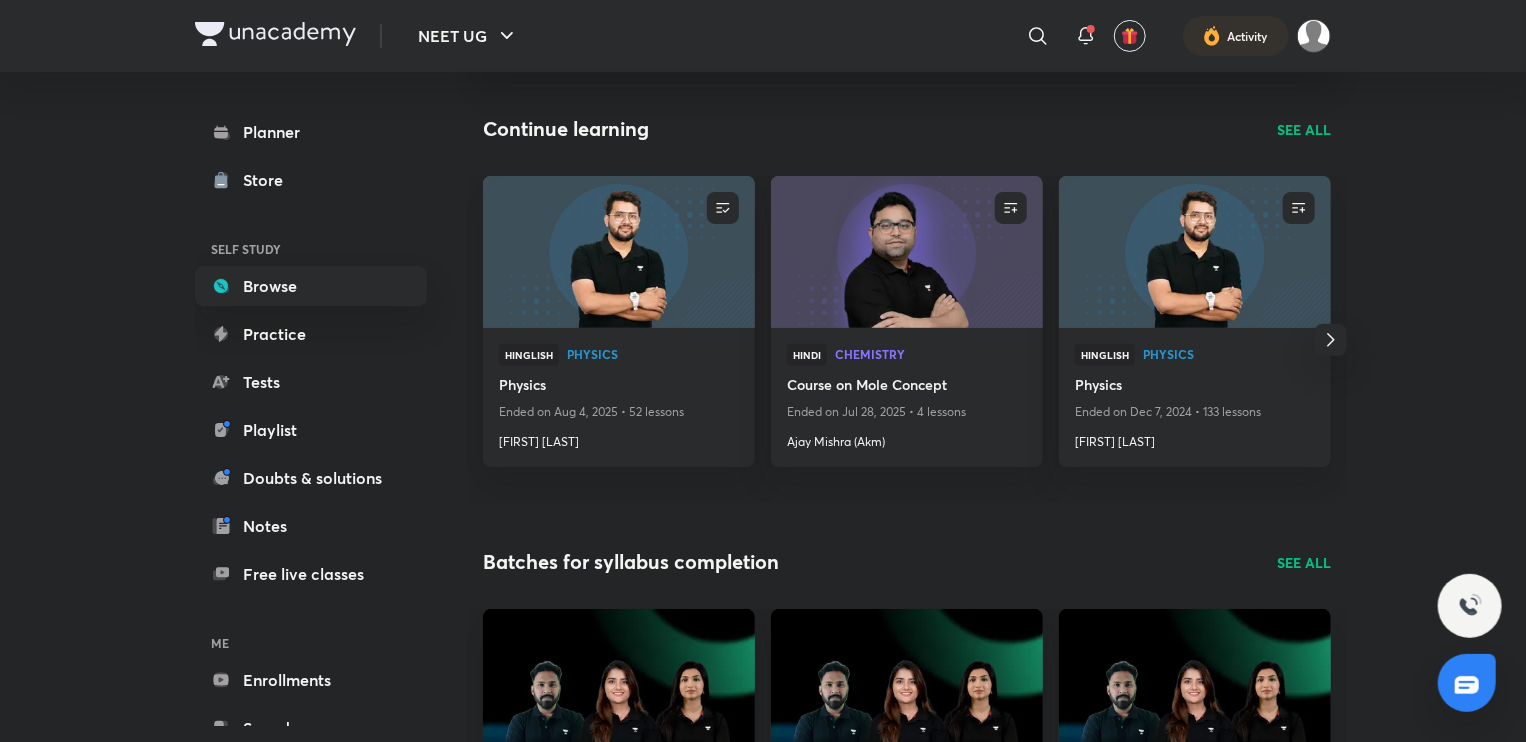scroll, scrollTop: 0, scrollLeft: 0, axis: both 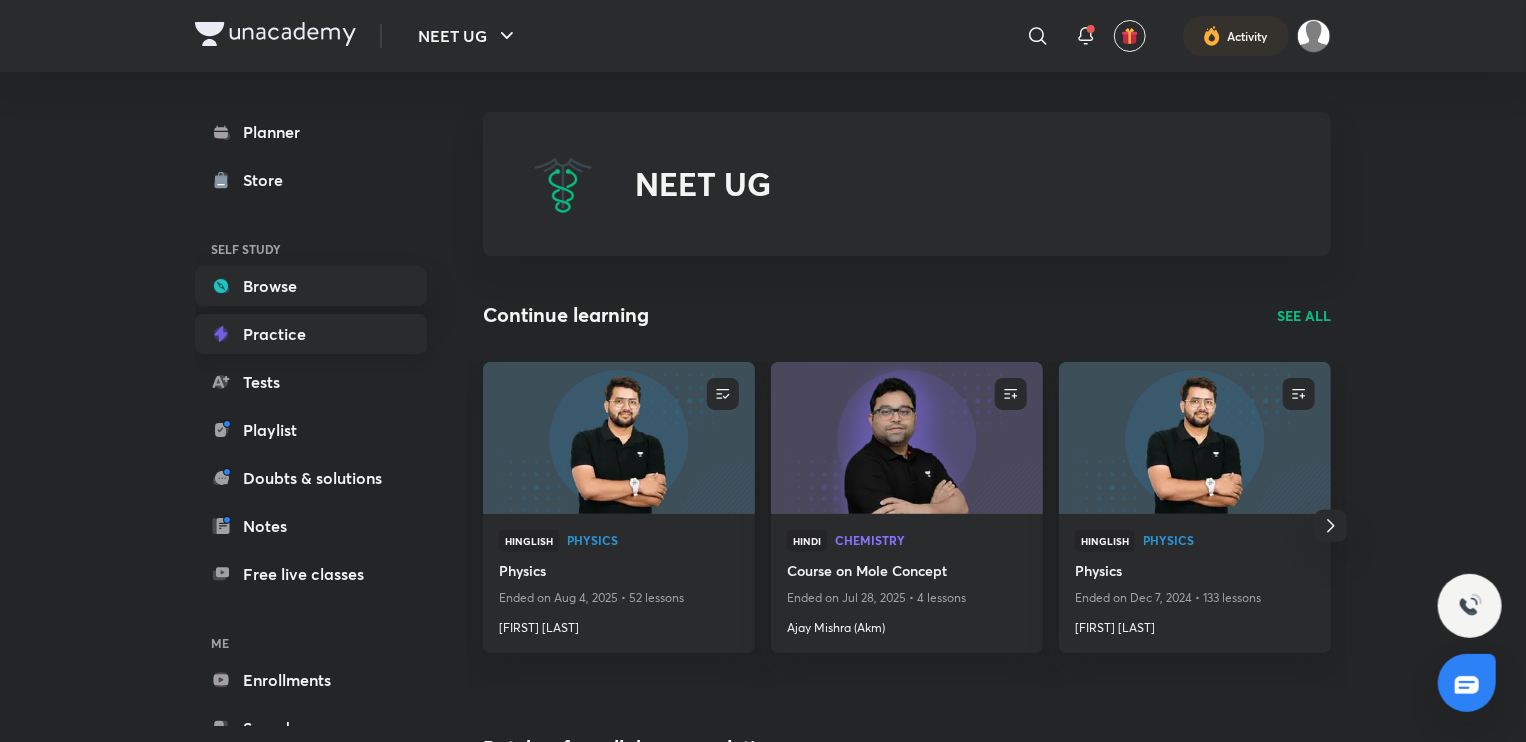 click on "Practice" at bounding box center (311, 334) 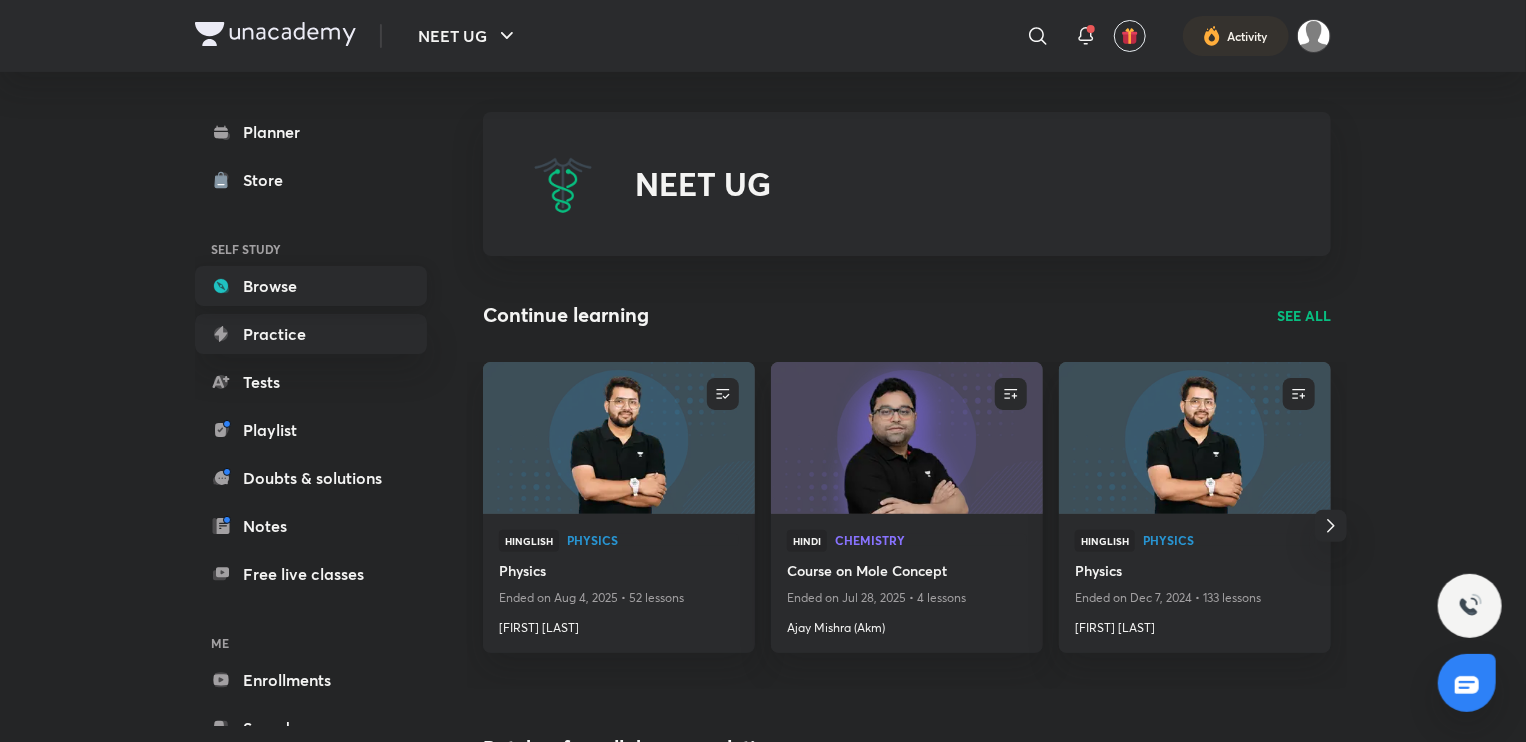 click on "Browse" at bounding box center (311, 286) 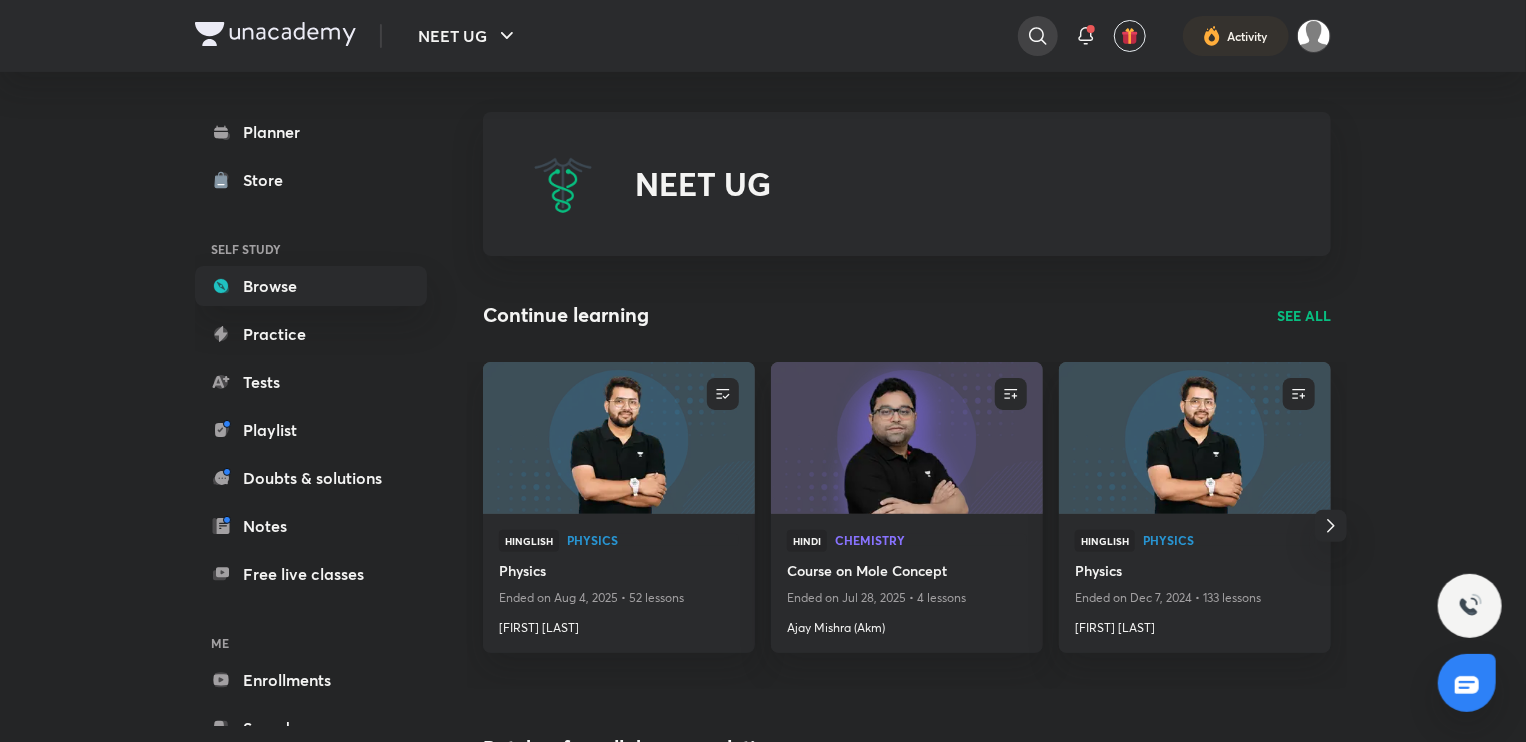 click 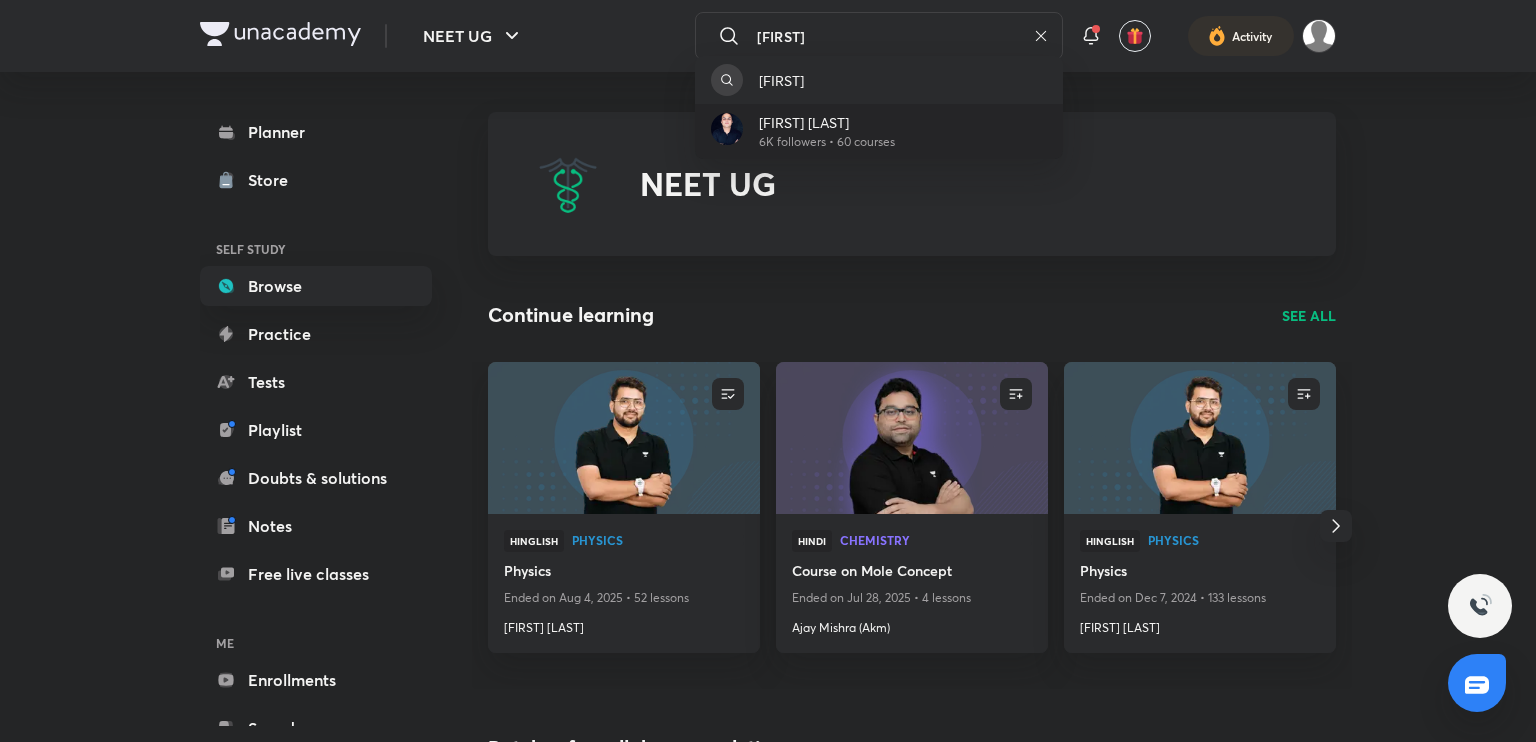 type on "[FIRST]" 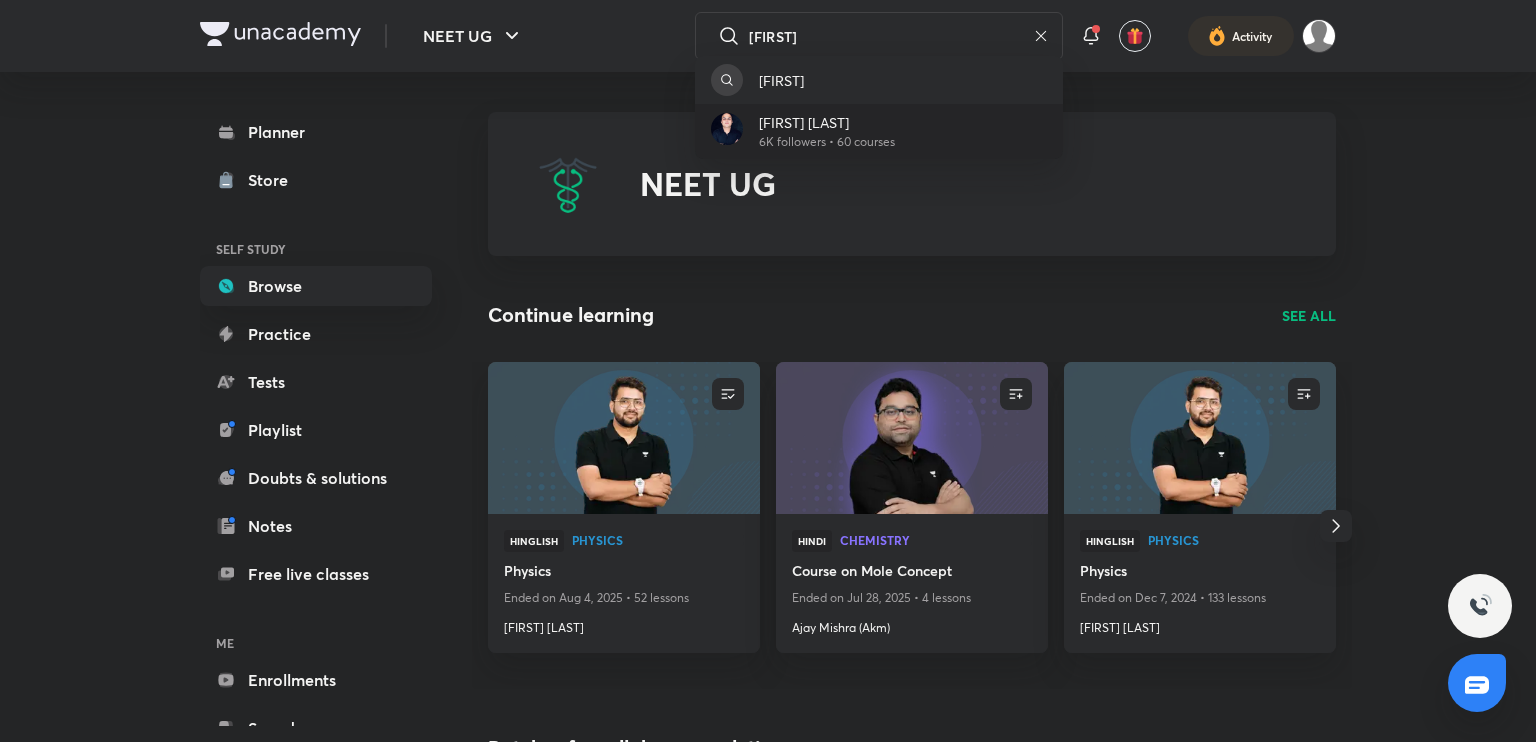 click on "[FIRST] [LAST]" at bounding box center [827, 122] 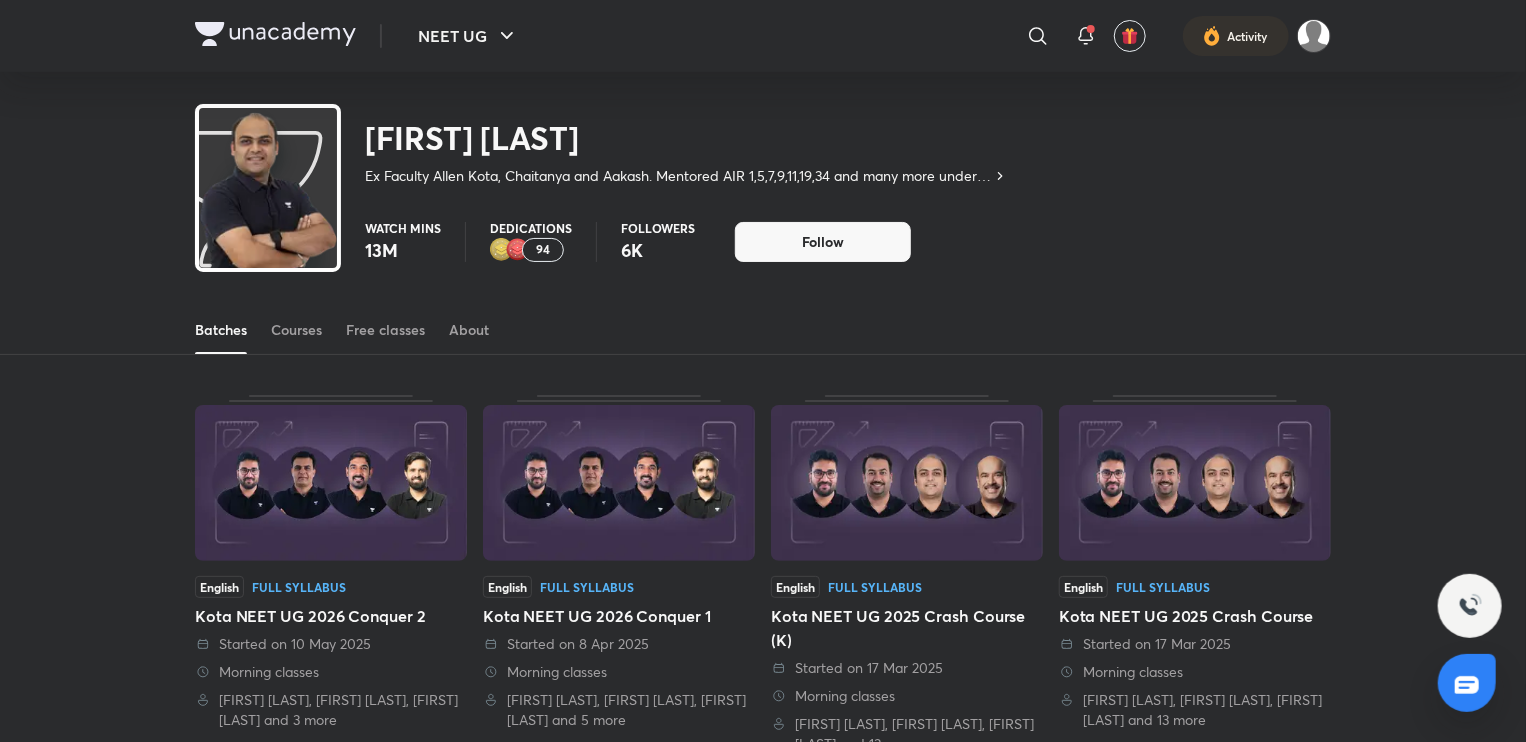 click at bounding box center [331, 483] 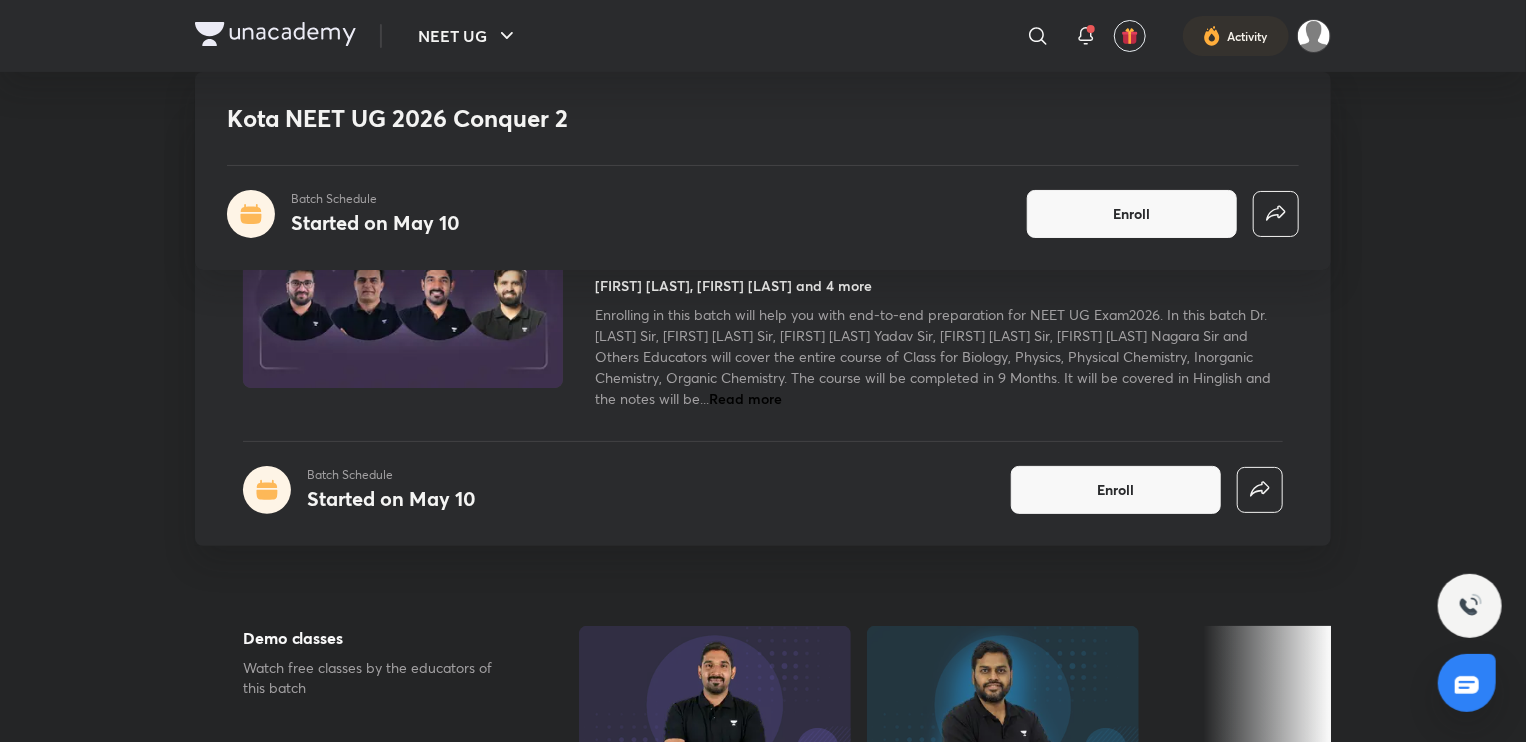 scroll, scrollTop: 649, scrollLeft: 0, axis: vertical 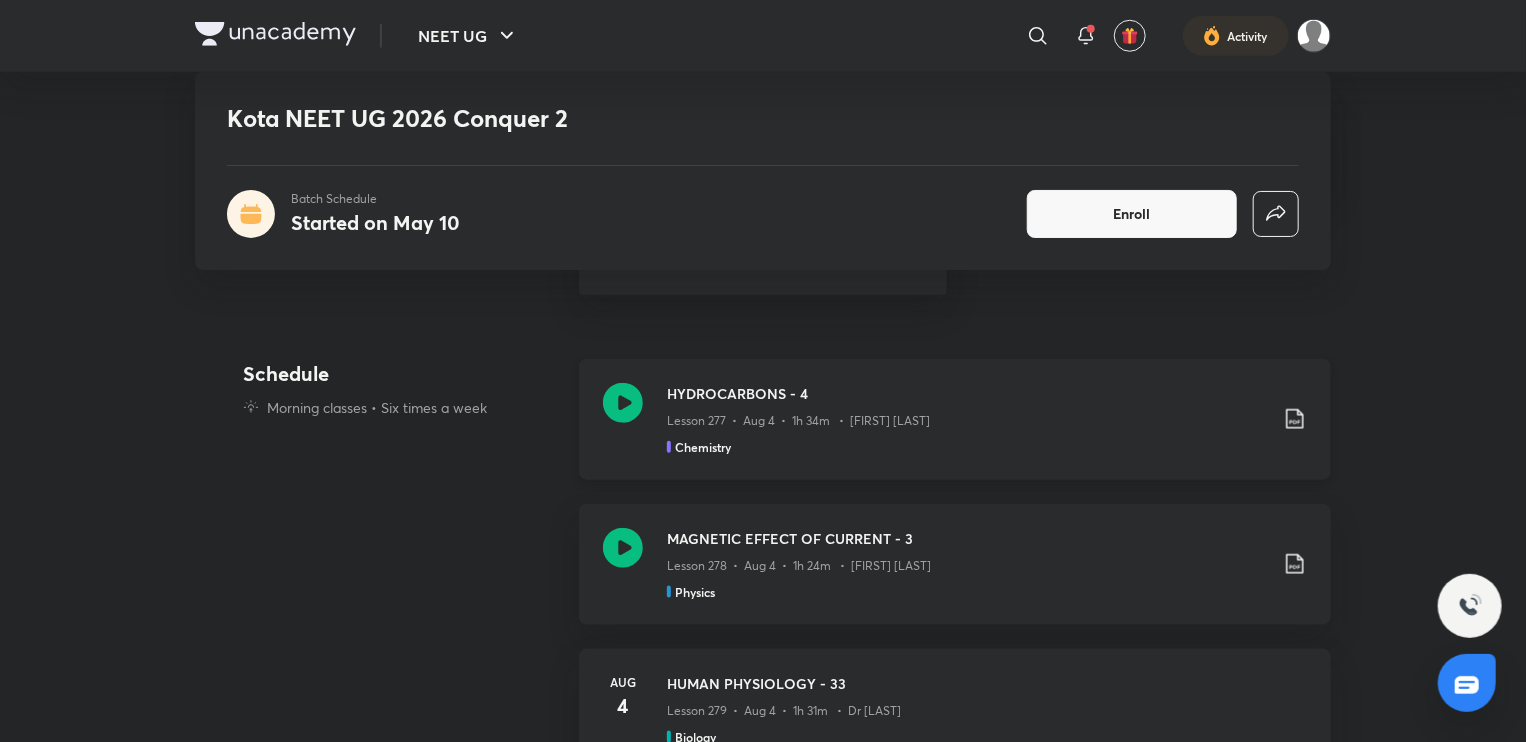 click 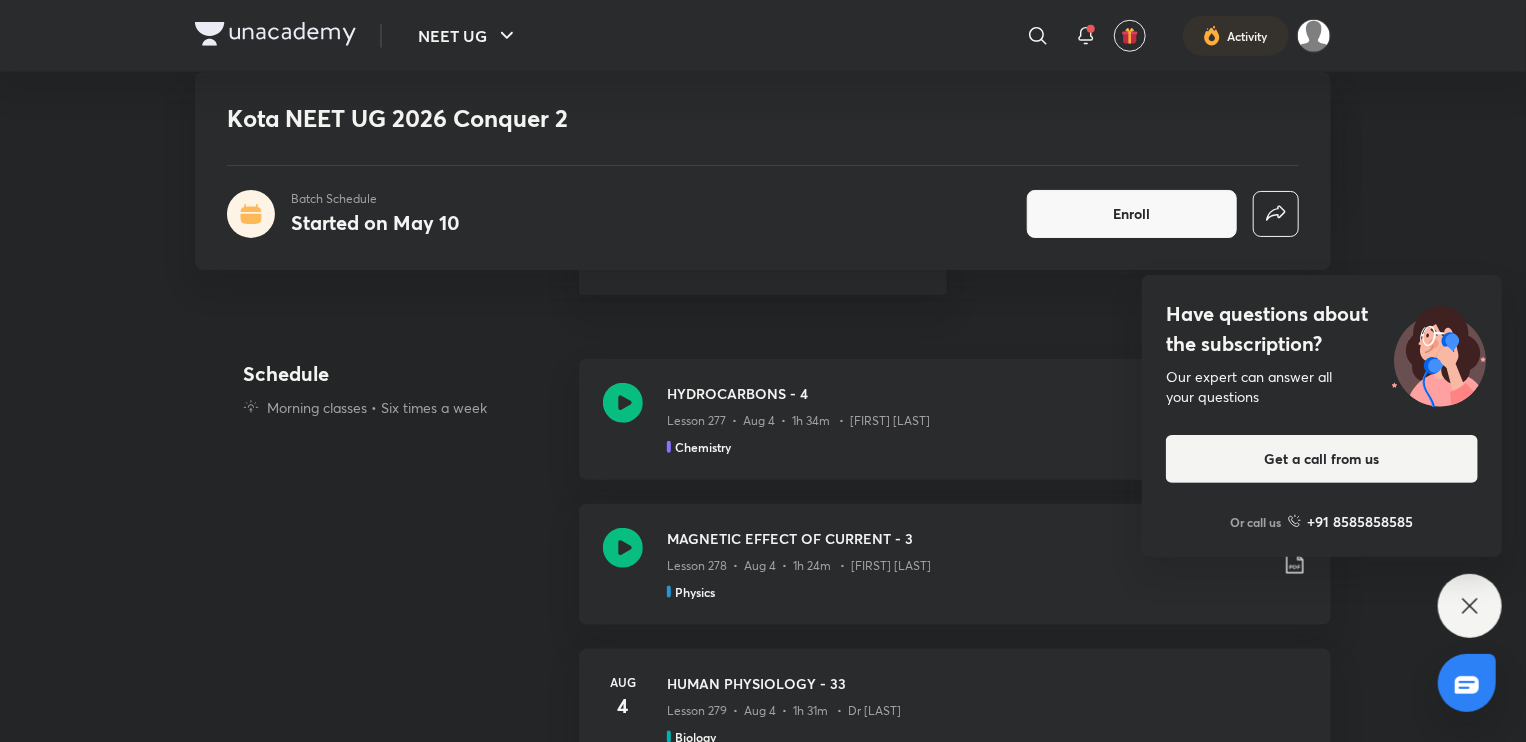 click 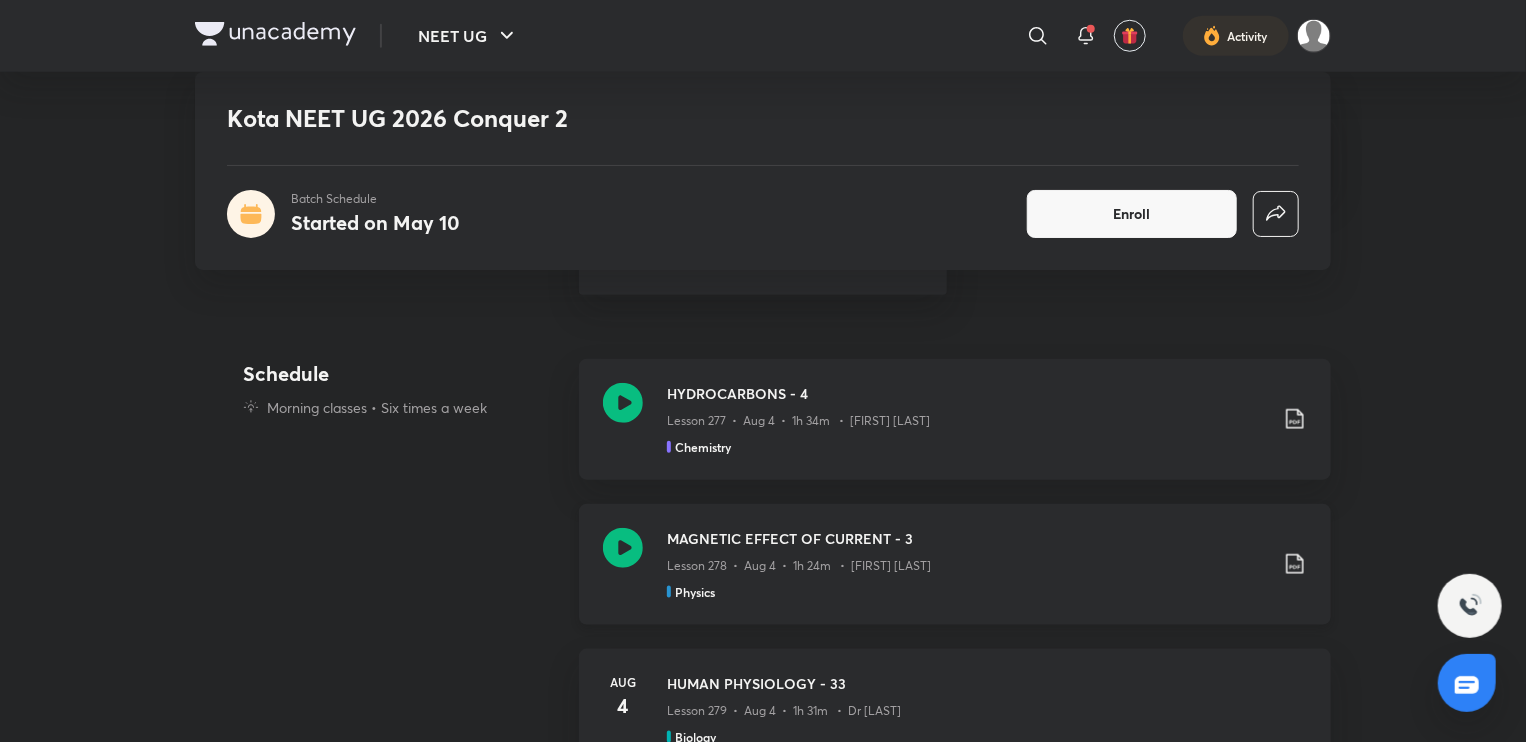 click 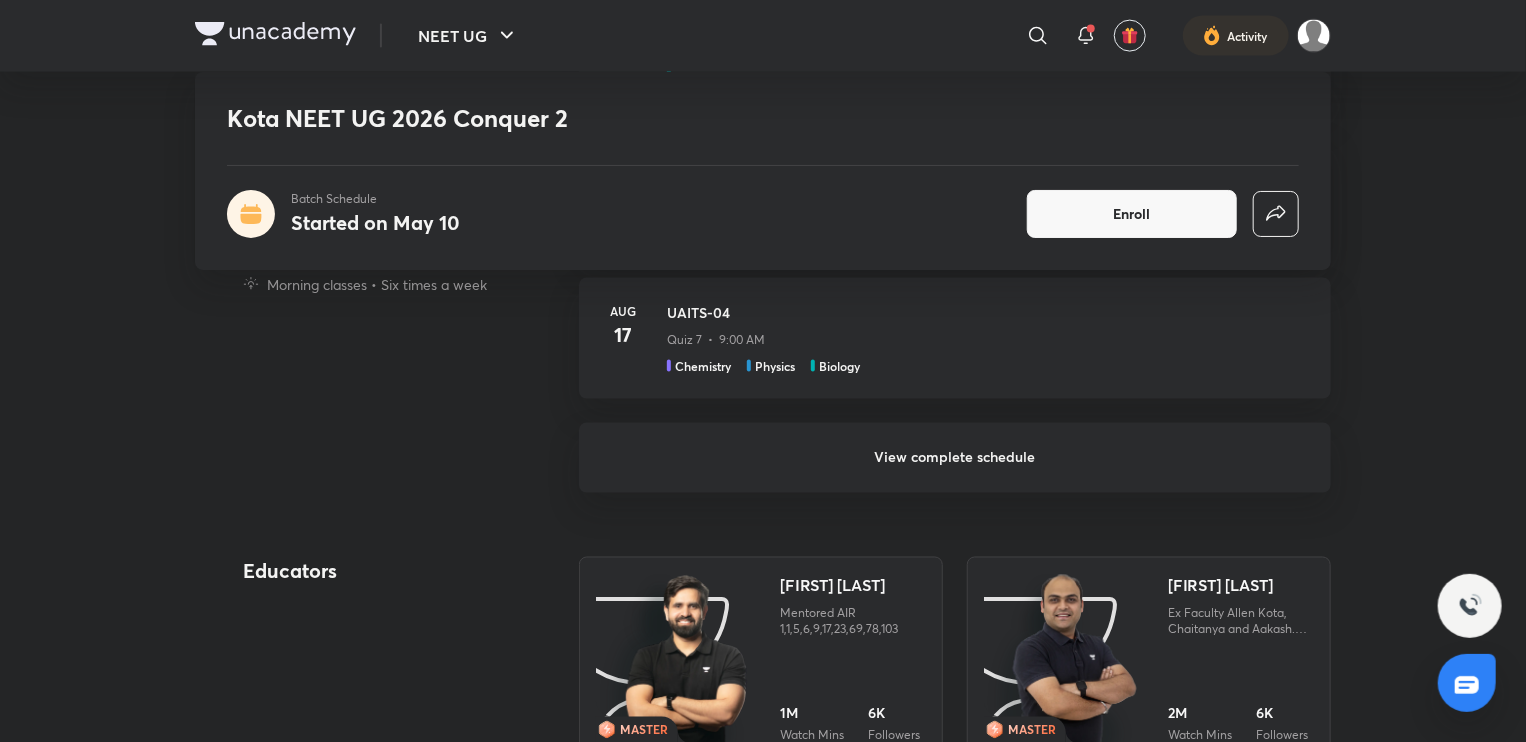 scroll, scrollTop: 1545, scrollLeft: 0, axis: vertical 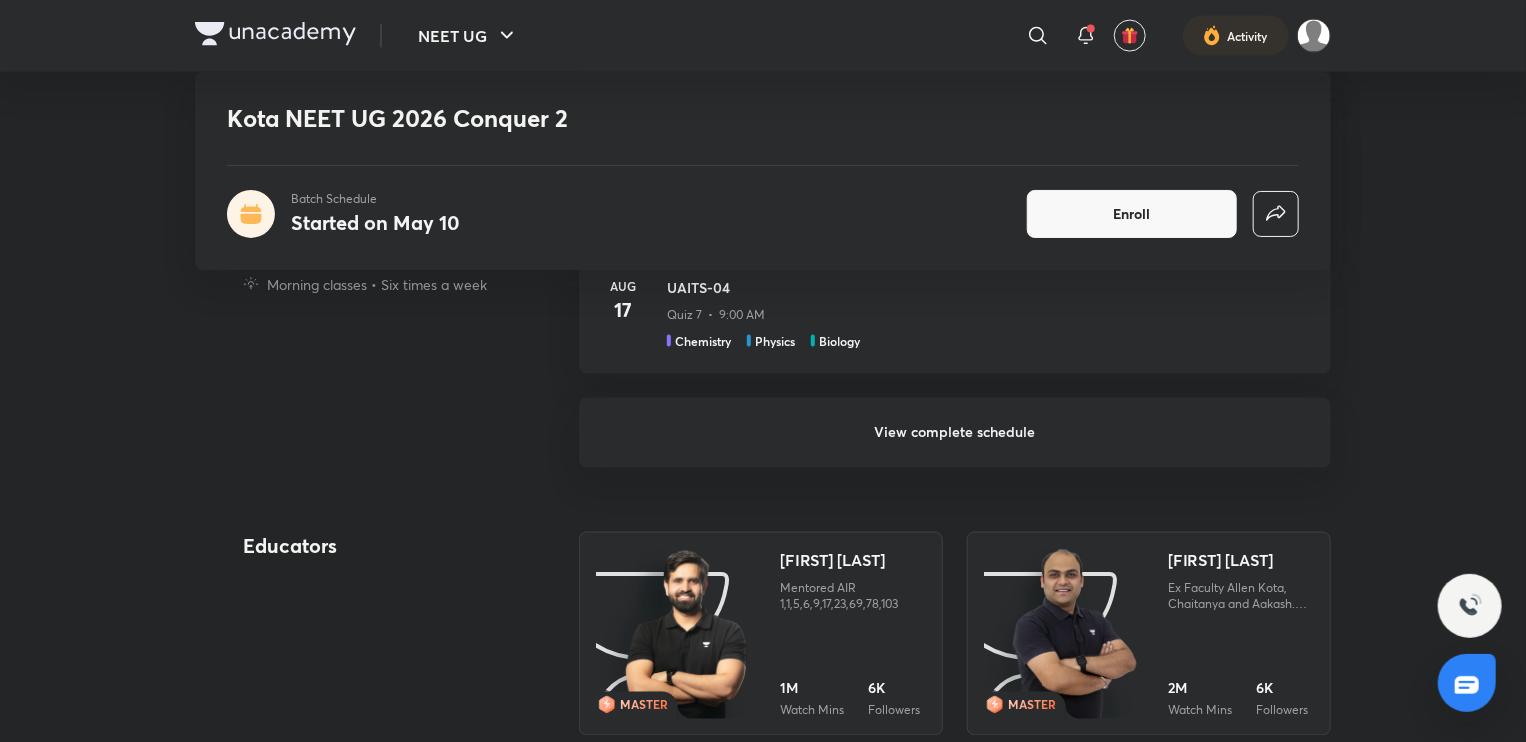 click on "View complete schedule" at bounding box center (955, 433) 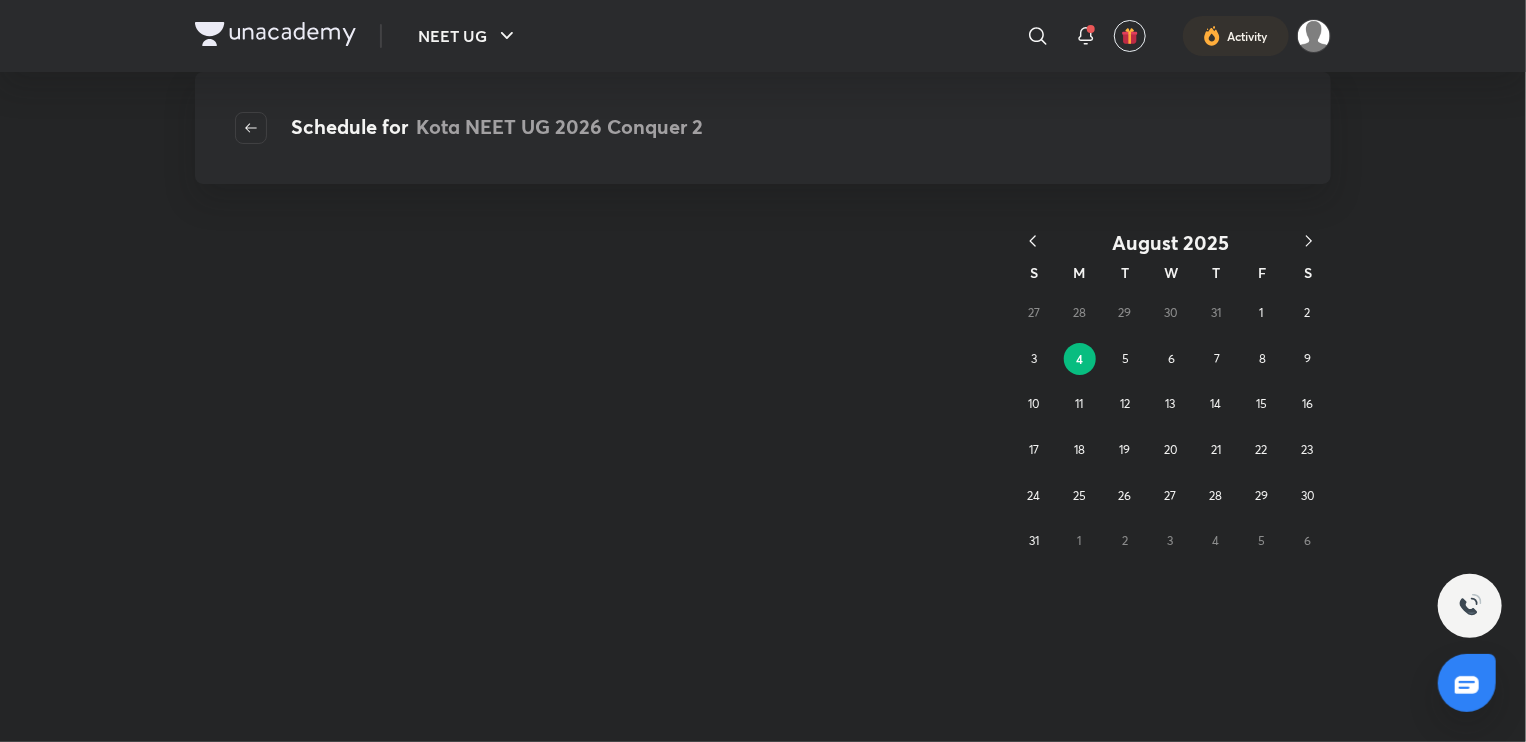 scroll, scrollTop: 0, scrollLeft: 0, axis: both 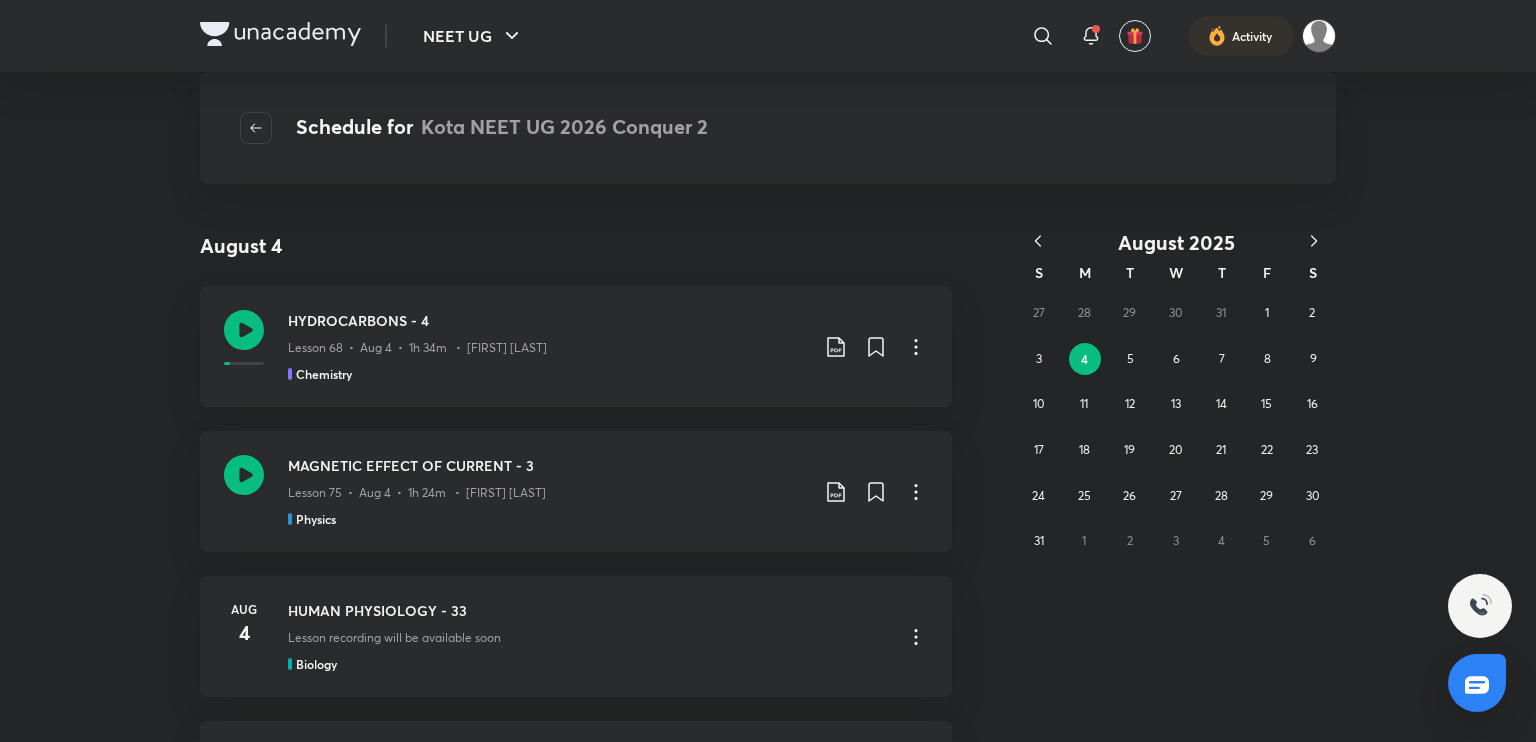 click 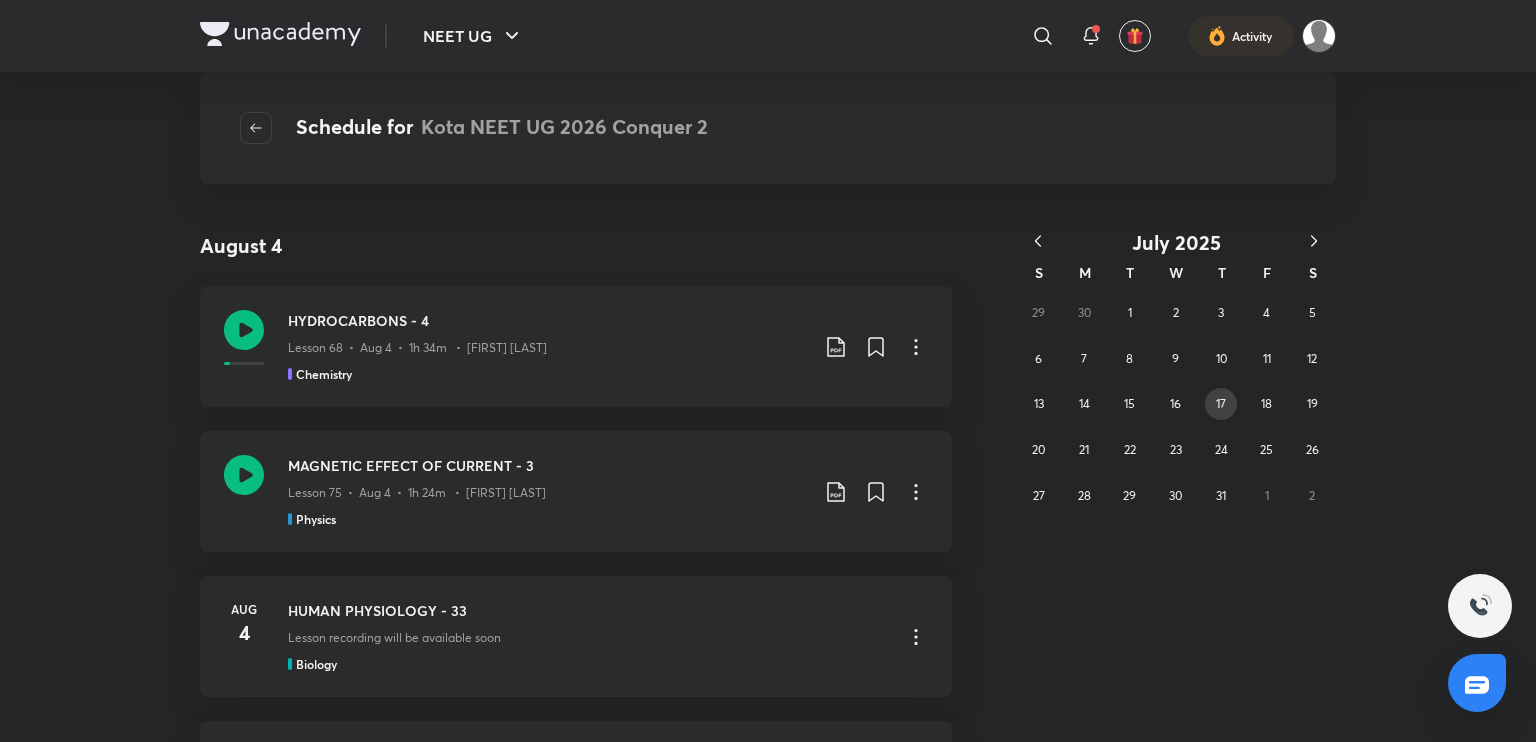 click on "17" at bounding box center (1221, 404) 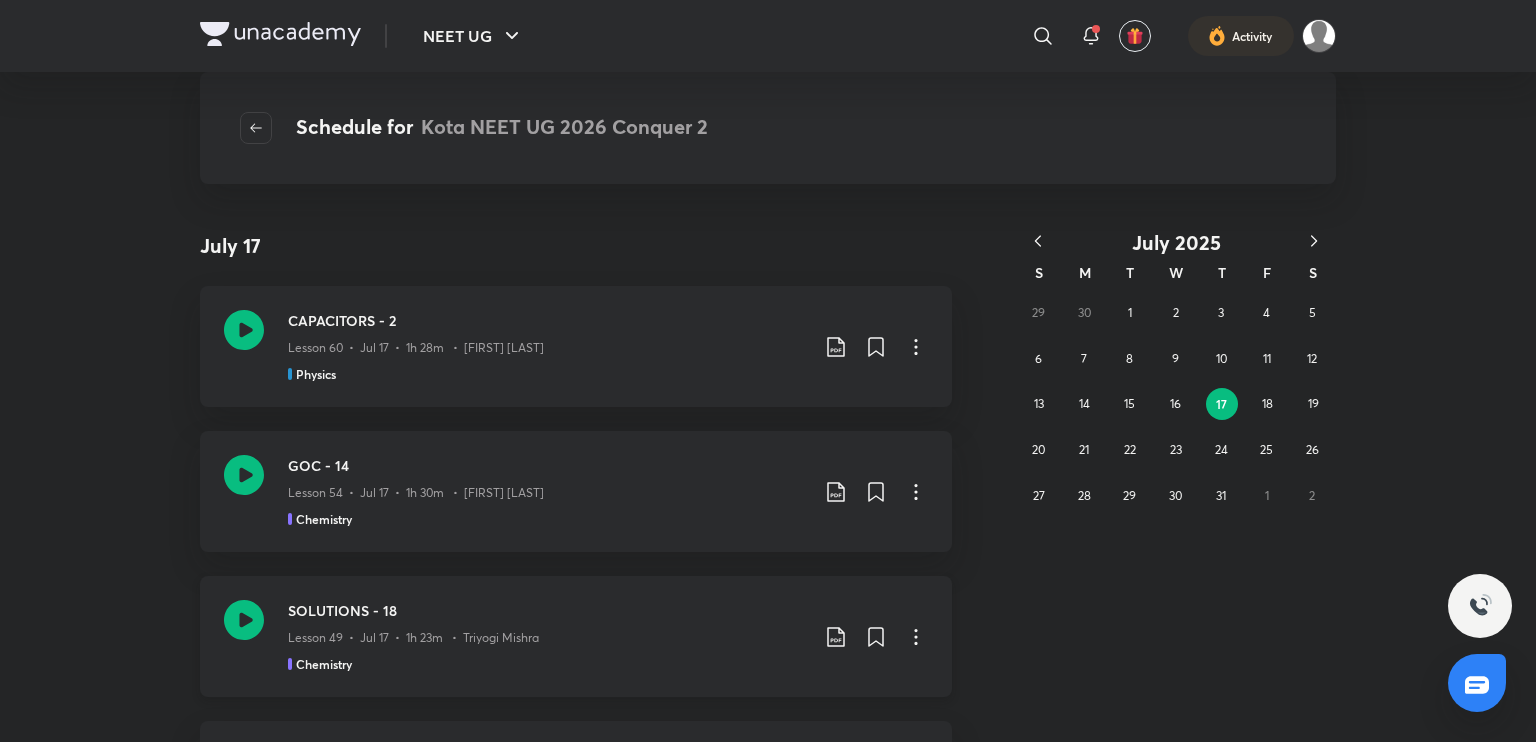 click 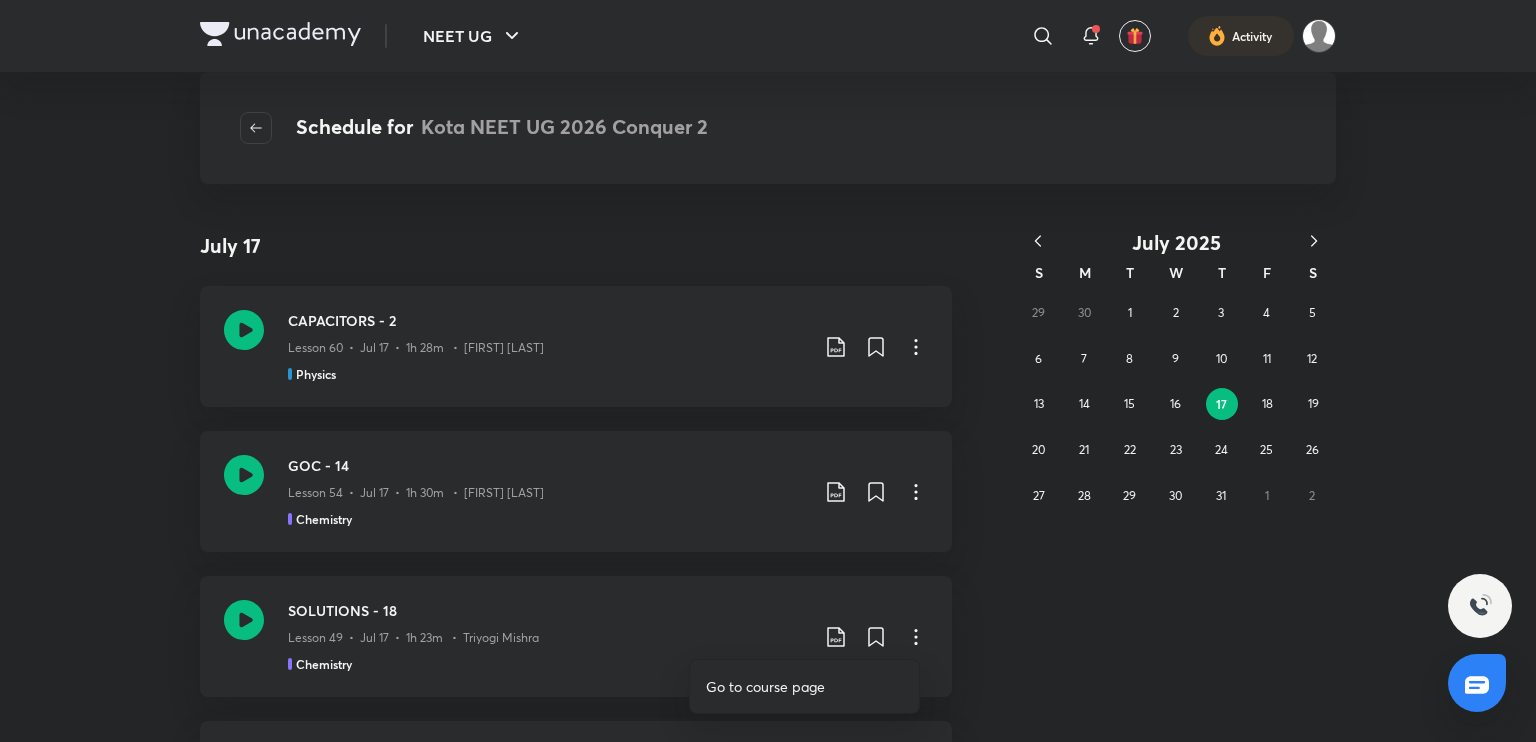 click on "Go to course page" at bounding box center (804, 686) 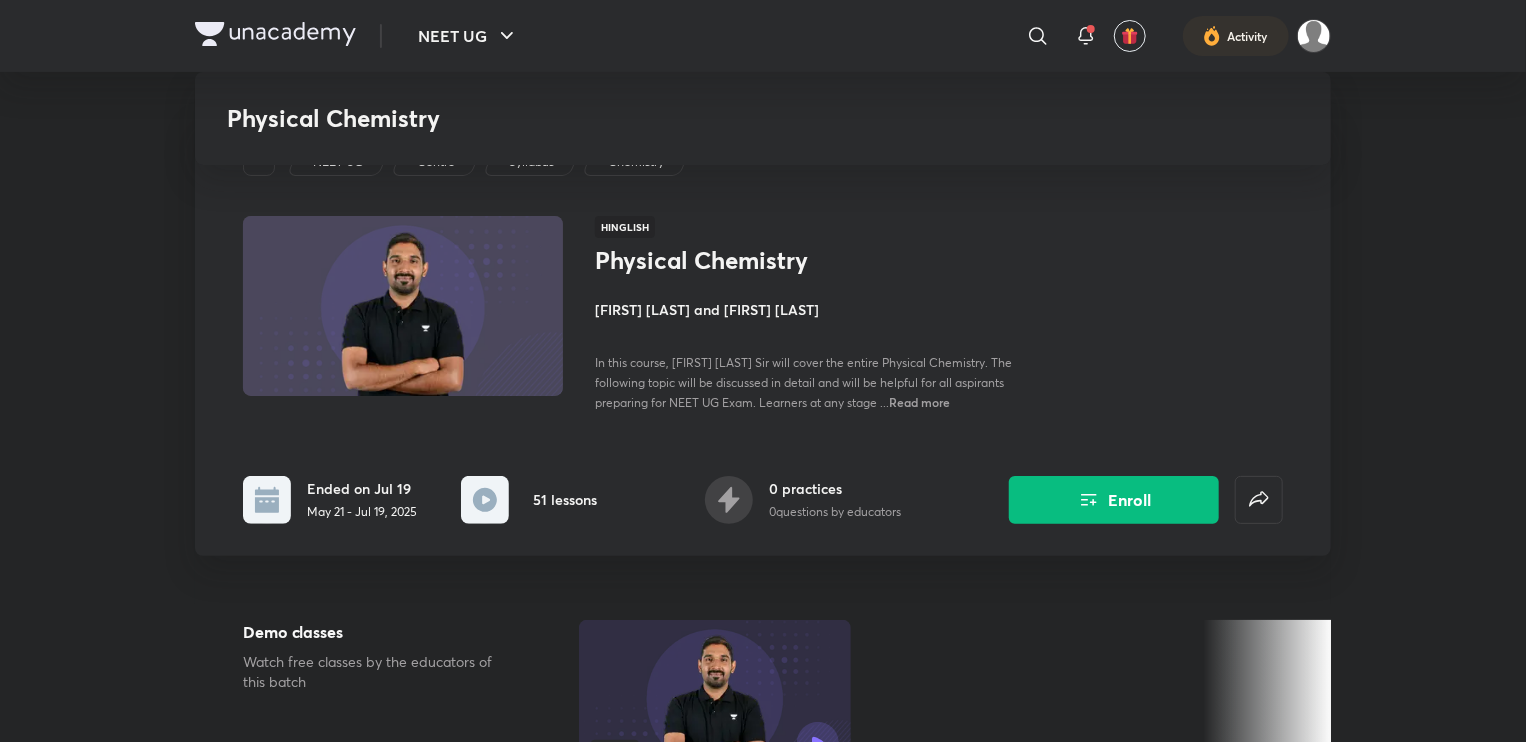 scroll, scrollTop: 649, scrollLeft: 0, axis: vertical 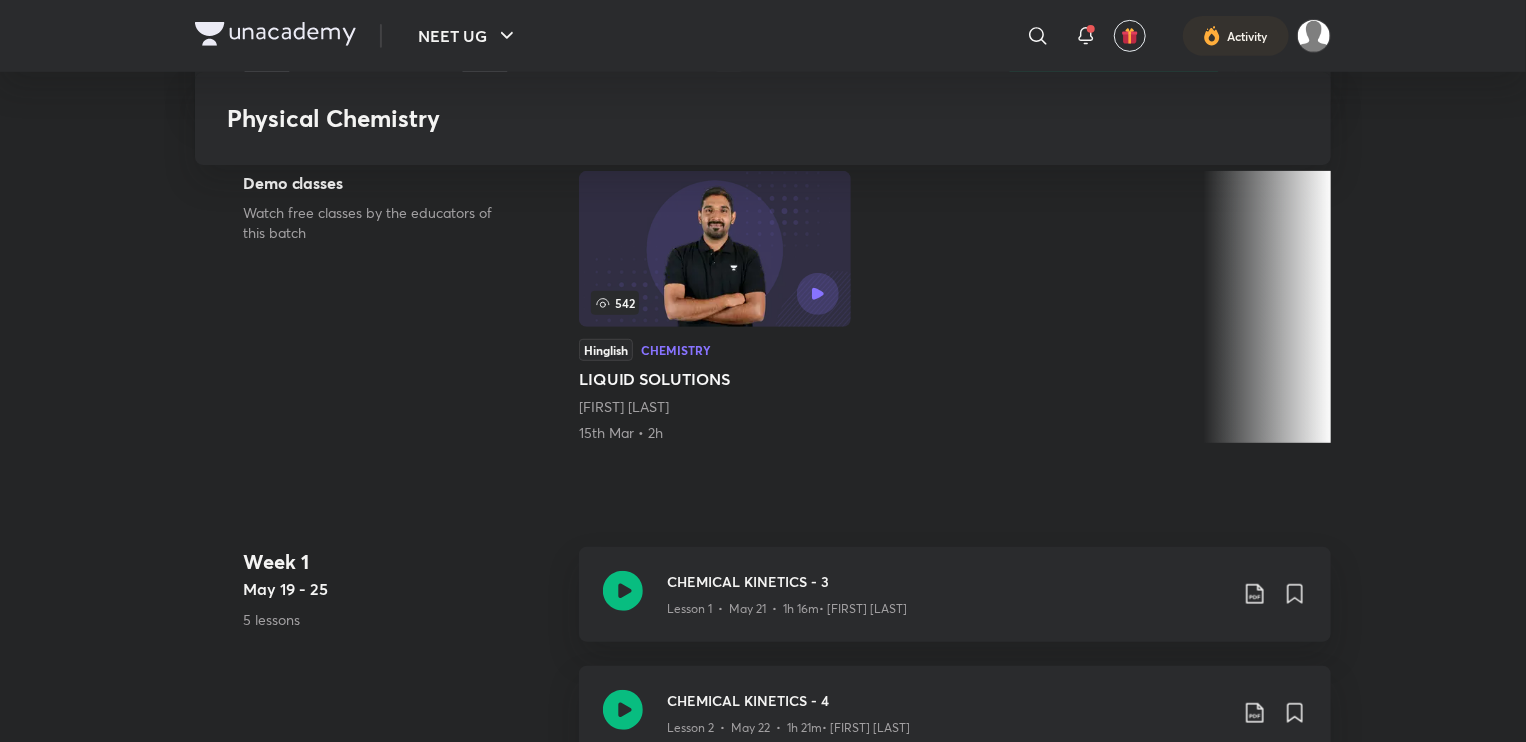 click on "Physical Chemistry NEET UG Centre Syllabus Chemistry Hinglish Physical Chemistry [FIRST] [LAST] and [FIRST] [LAST] In this course, [FIRST] [LAST] Sir will cover the entire Physical Chemistry. The following topic will be discussed in detail and will be helpful for all aspirants preparing for NEET UG Exam. Learners at any stage ...  Read more Ended on Jul 19 May 21 - Jul 19, 2025 51 lessons 0 practices 0  questions by educators Enroll Demo classes   Watch free classes by the educators of this batch   542 Hinglish Chemistry LIQUID SOLUTIONS [FIRST] [LAST] 15th Mar • 2h  Week 1 May 19 - 25 5 lessons CHEMICAL KINETICS - 3 Lesson 1  •  May 21  •  1h 16m    •  [FIRST] [LAST] CHEMICAL KINETICS - 4 Lesson 2  •  May 22  •  1h 21m    •  [FIRST] [LAST] CHEMICAL KINETICS BACKUP 1 Lesson 3  •  May 22  •  1h 37m    •  [FIRST] [LAST] CHEMICAL KINETICS - 5 Lesson 4  •  May 23  •  1h 24m    •  [FIRST] [LAST] CHEMICAL KINETICS - 6 Lesson 5  •  May 24  •  1h 14m  +" at bounding box center (763, 1401) 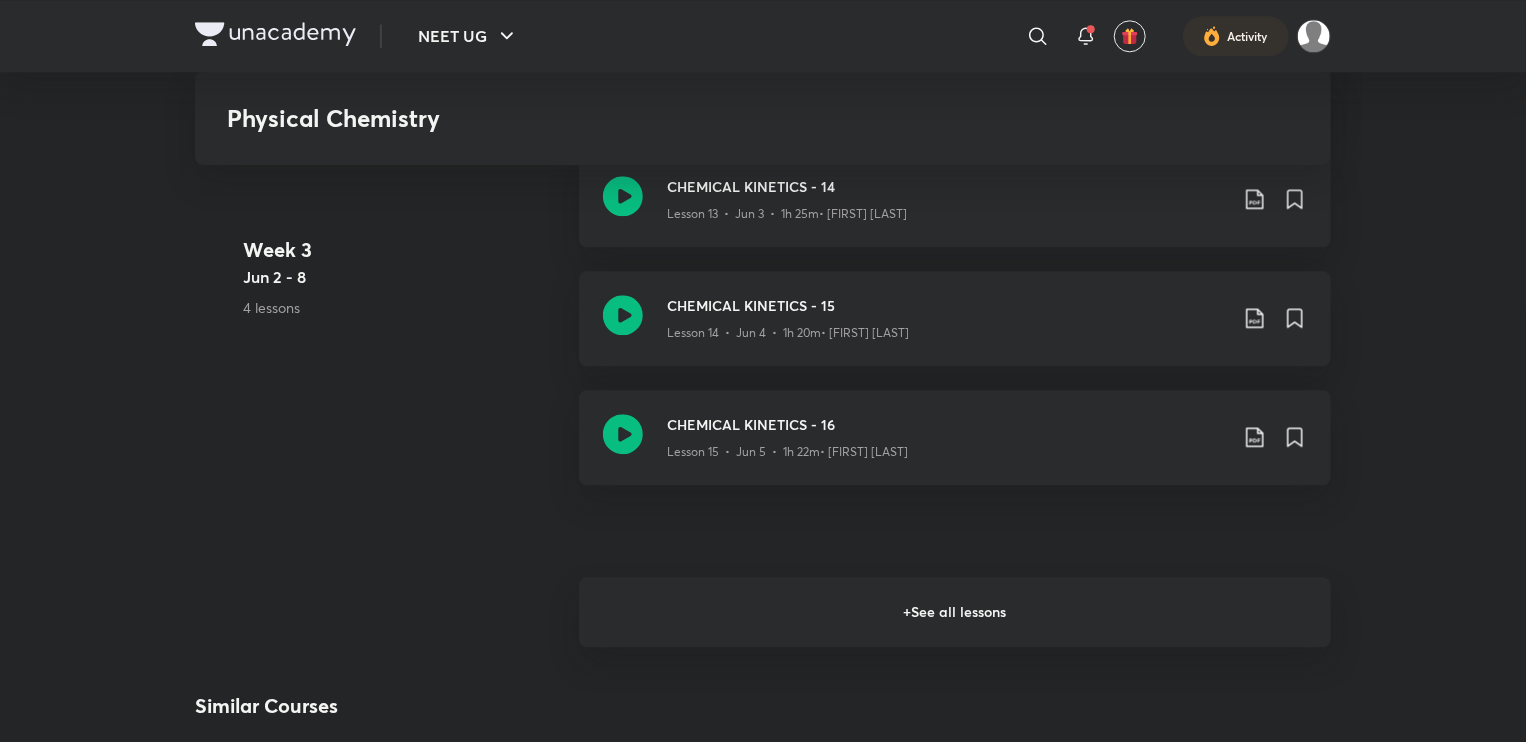 scroll, scrollTop: 2489, scrollLeft: 0, axis: vertical 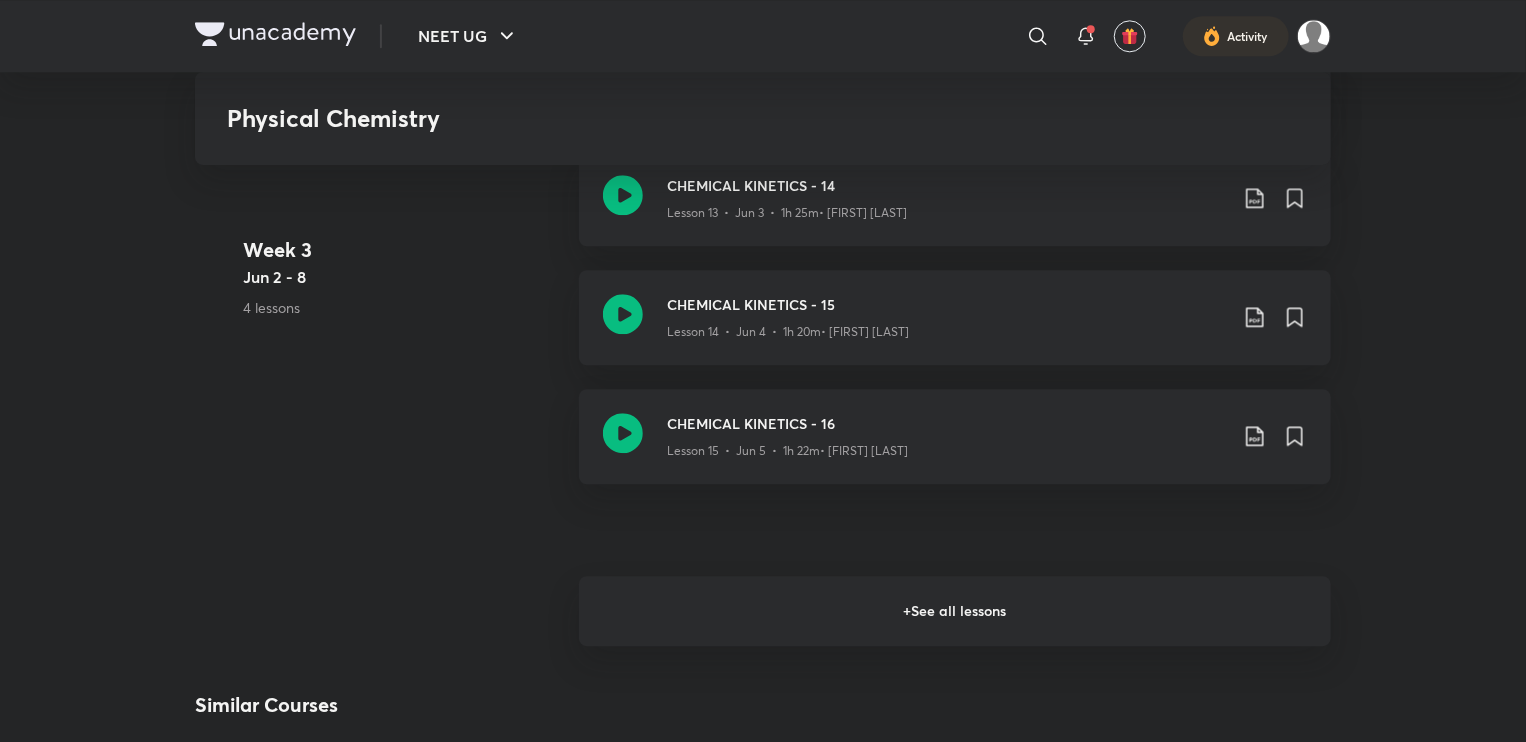 click on "+  See all lessons" at bounding box center [955, 611] 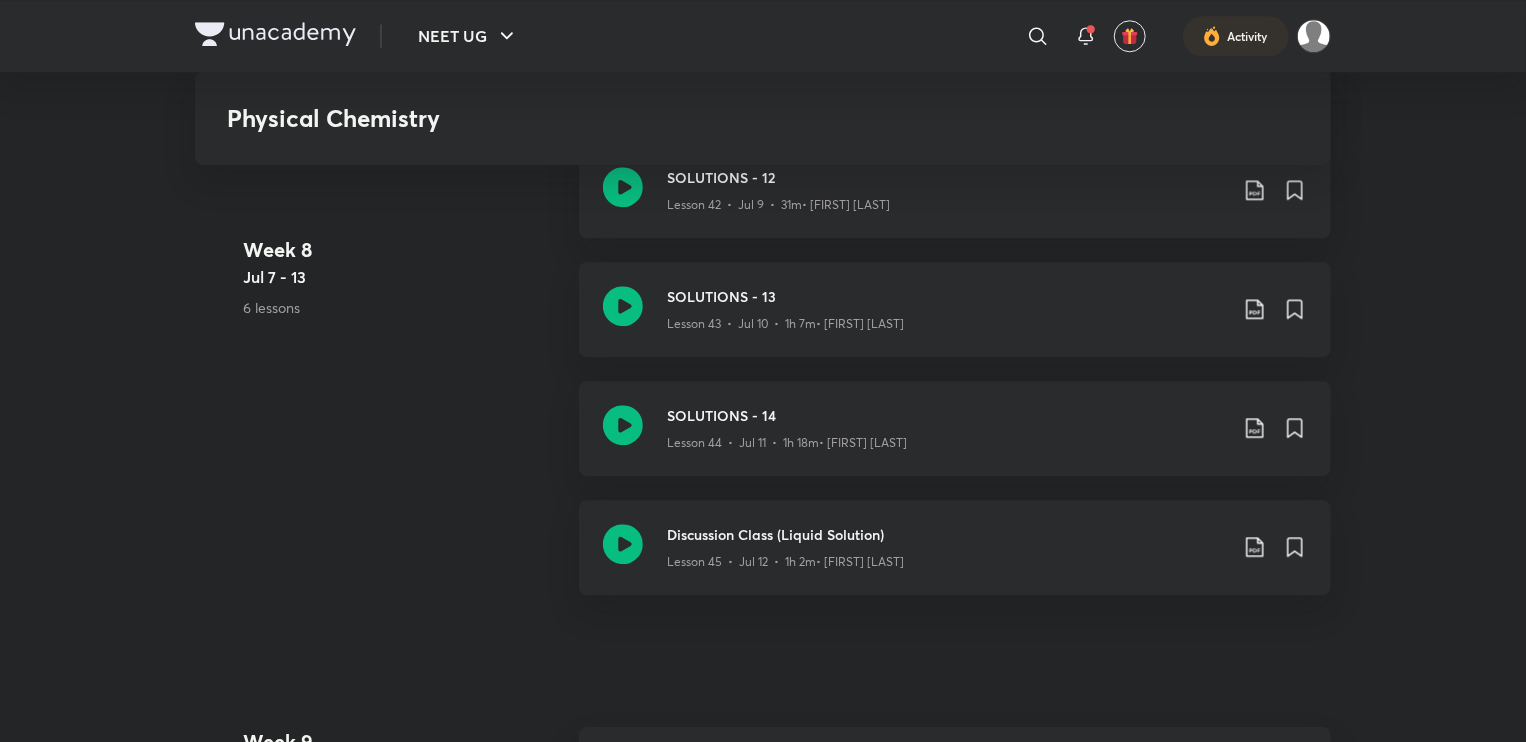 scroll, scrollTop: 6249, scrollLeft: 0, axis: vertical 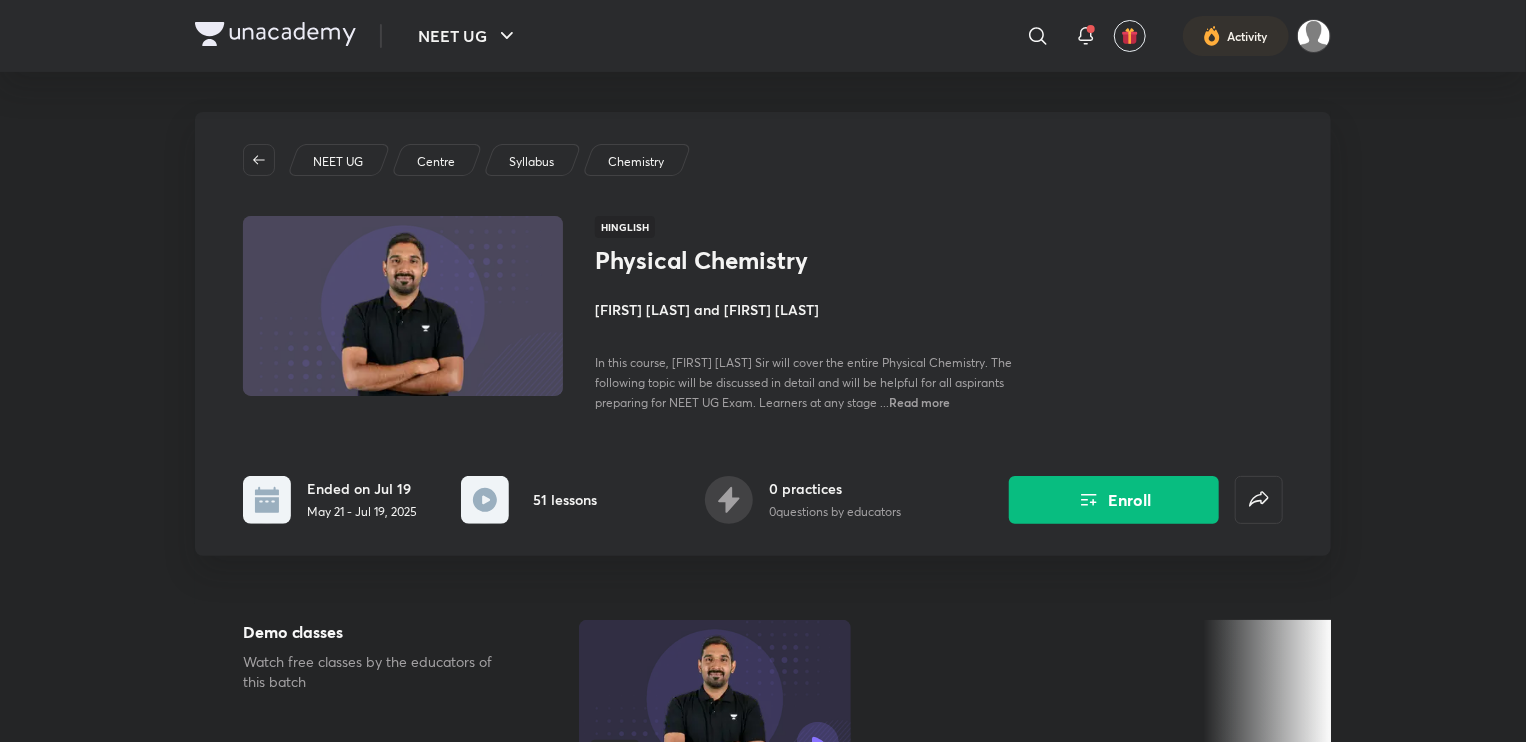 click on "NEET UG Centre Syllabus Chemistry" at bounding box center [763, 160] 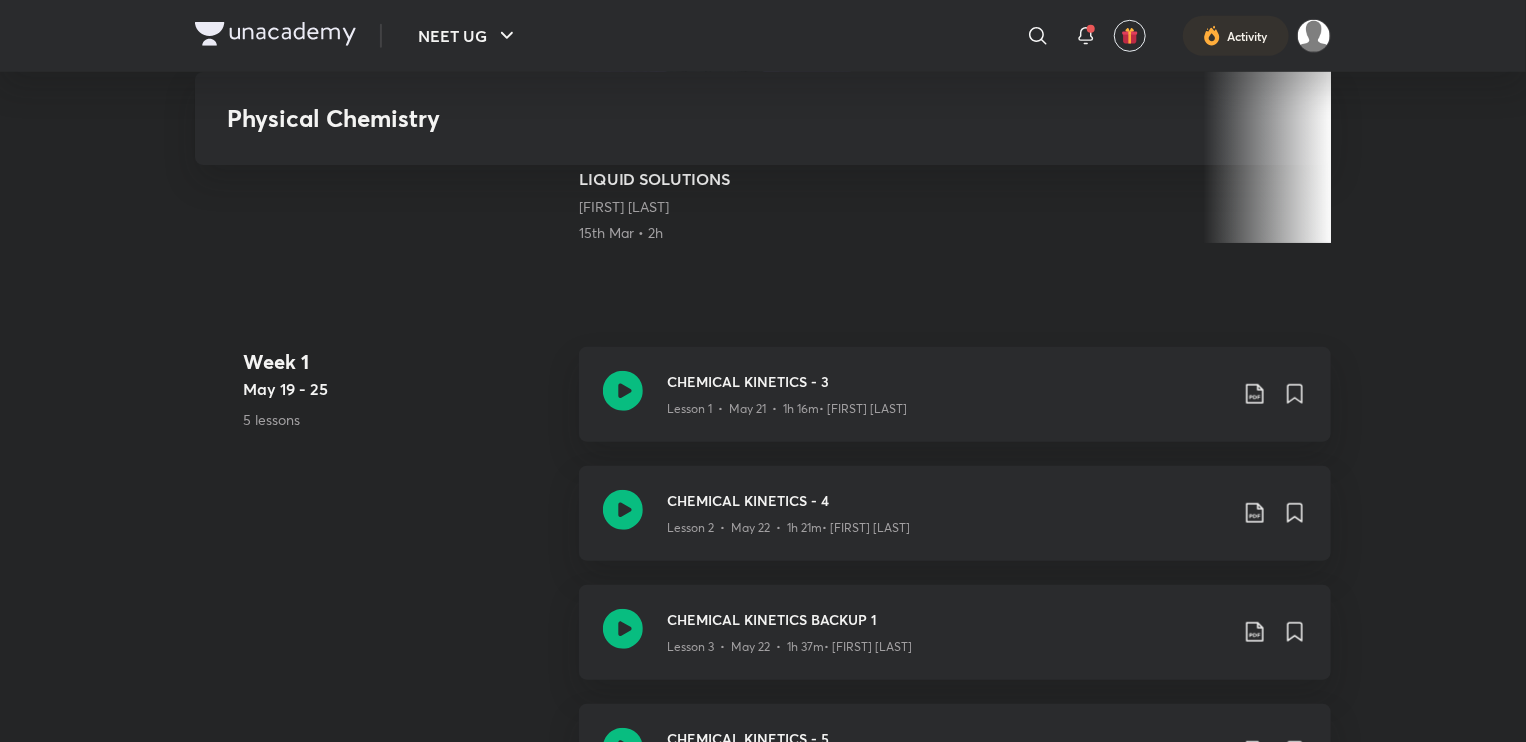 scroll, scrollTop: 1299, scrollLeft: 0, axis: vertical 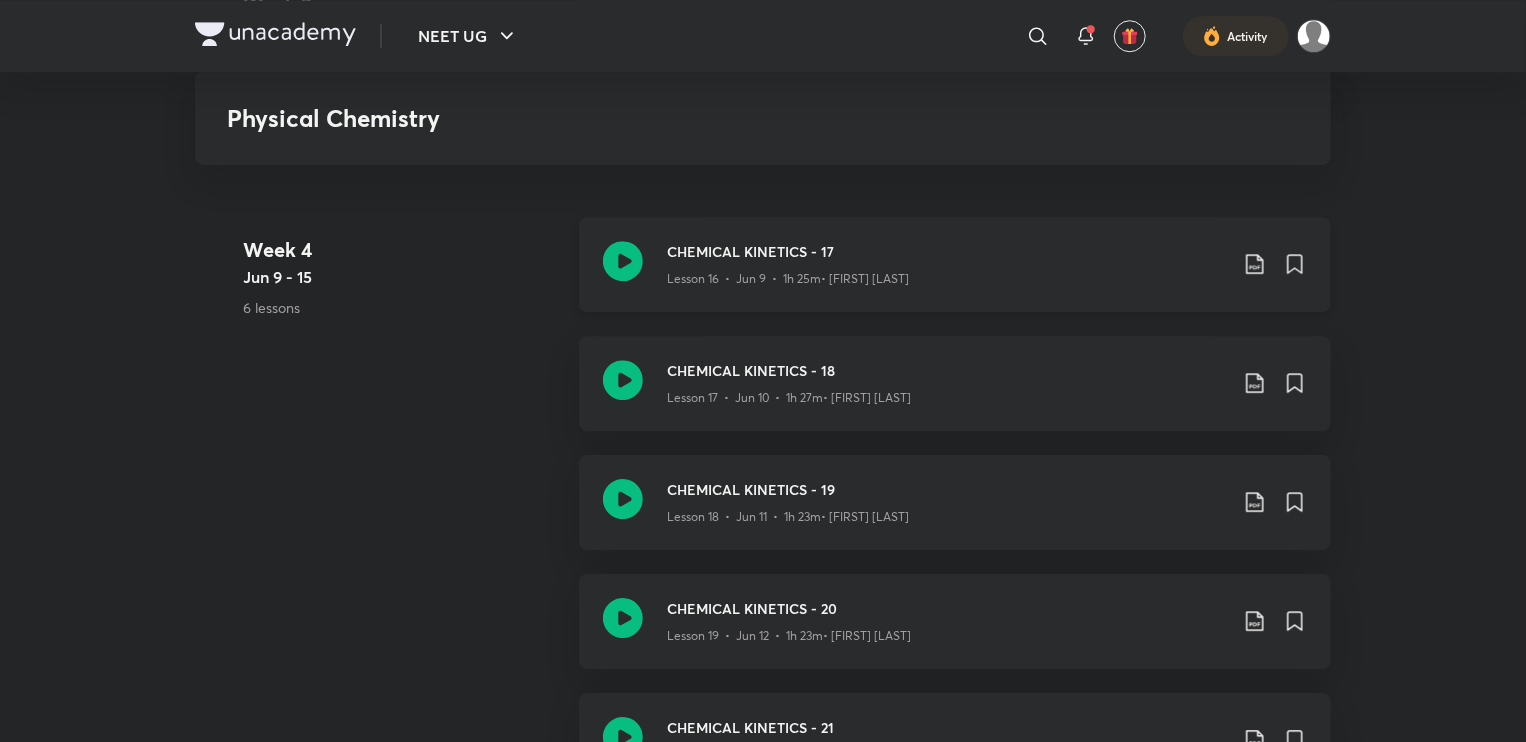 click 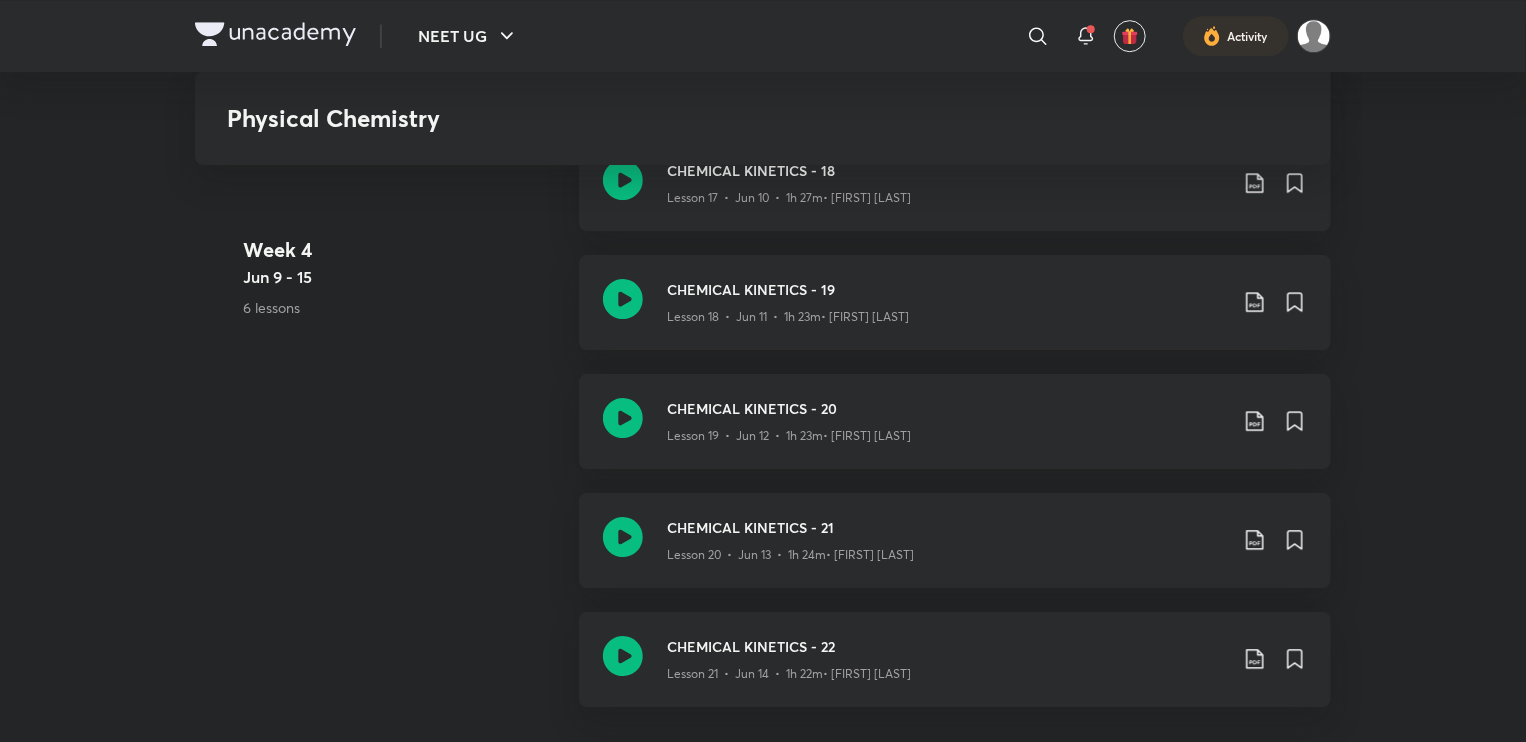 scroll, scrollTop: 3128, scrollLeft: 0, axis: vertical 